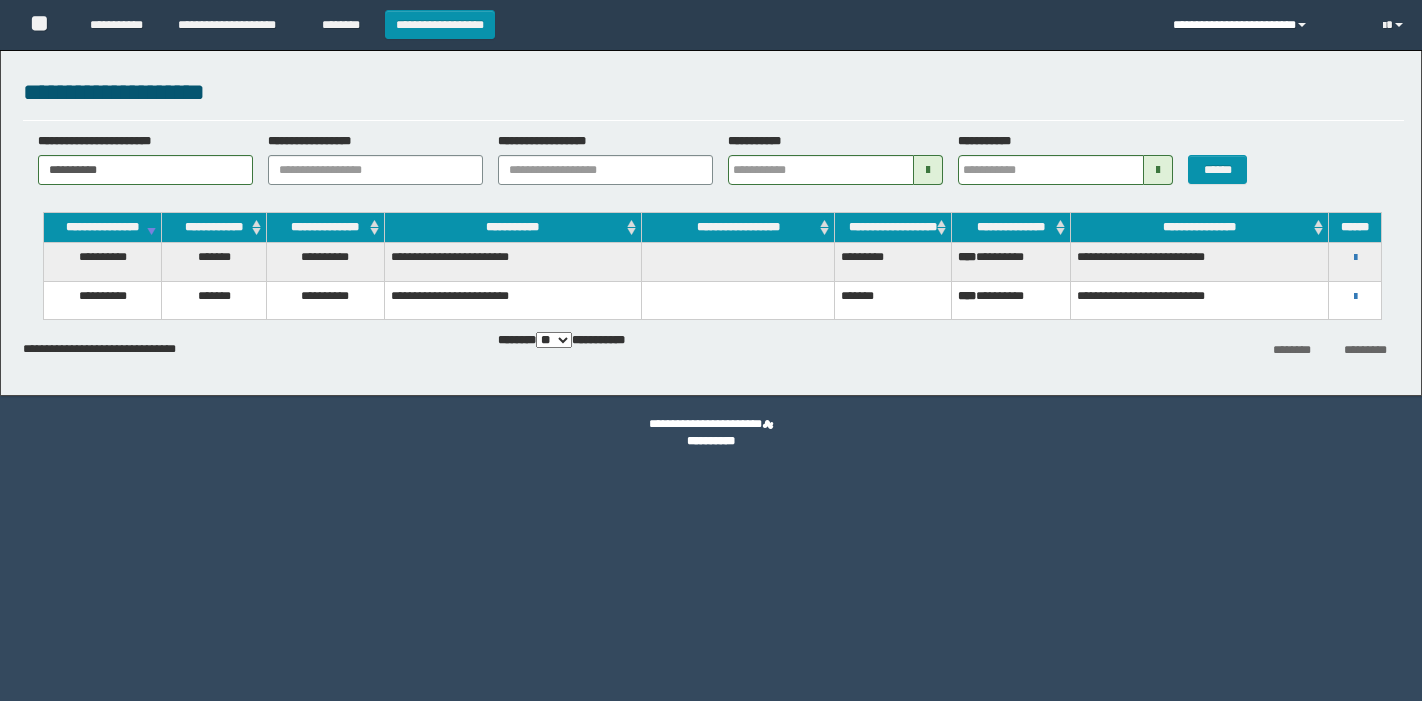 scroll, scrollTop: 0, scrollLeft: 0, axis: both 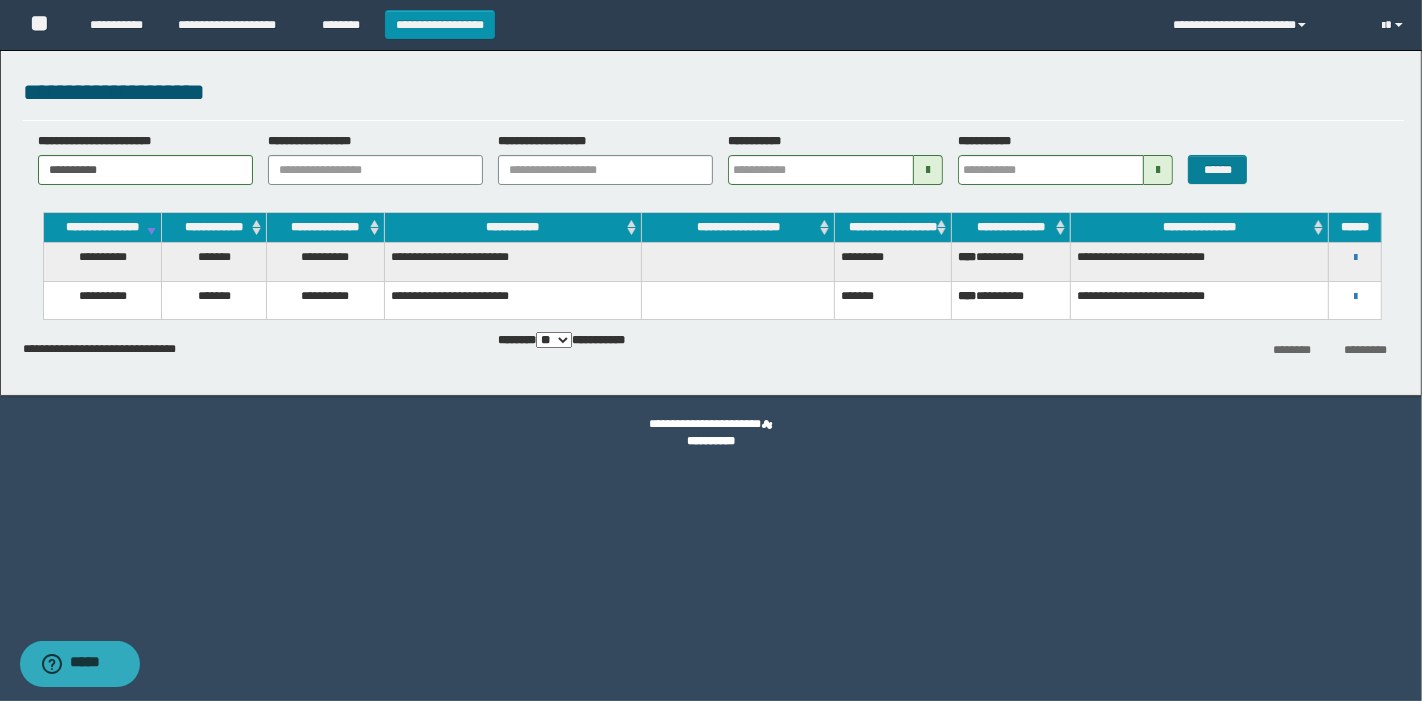 click on "******" at bounding box center (1217, 169) 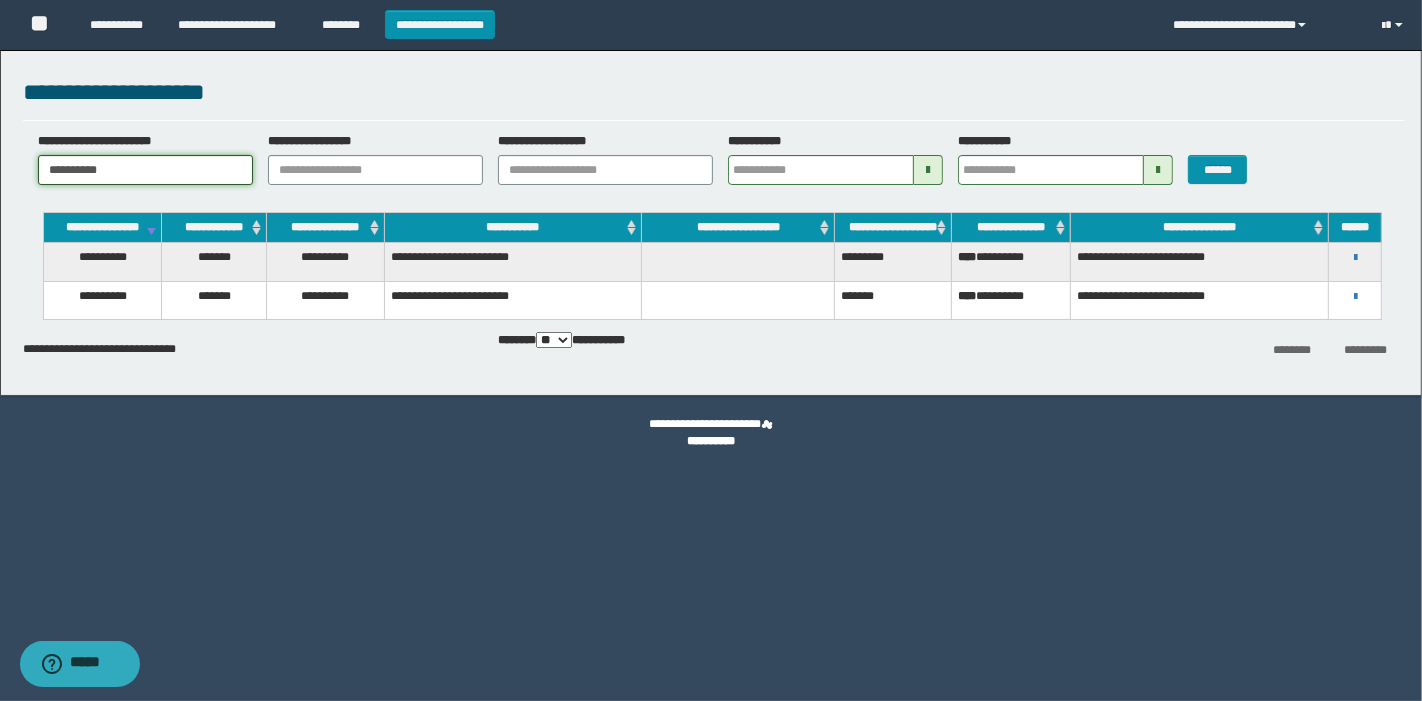 drag, startPoint x: 145, startPoint y: 165, endPoint x: 0, endPoint y: 178, distance: 145.58159 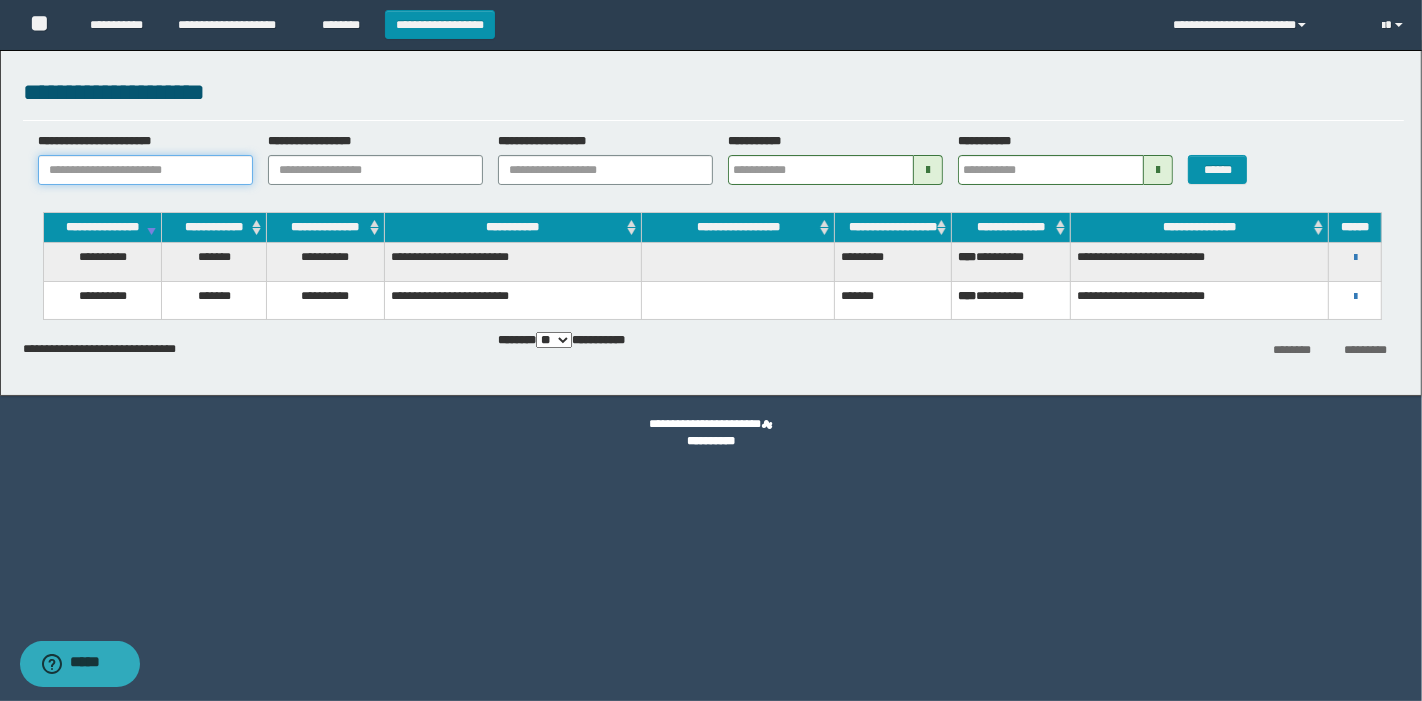type 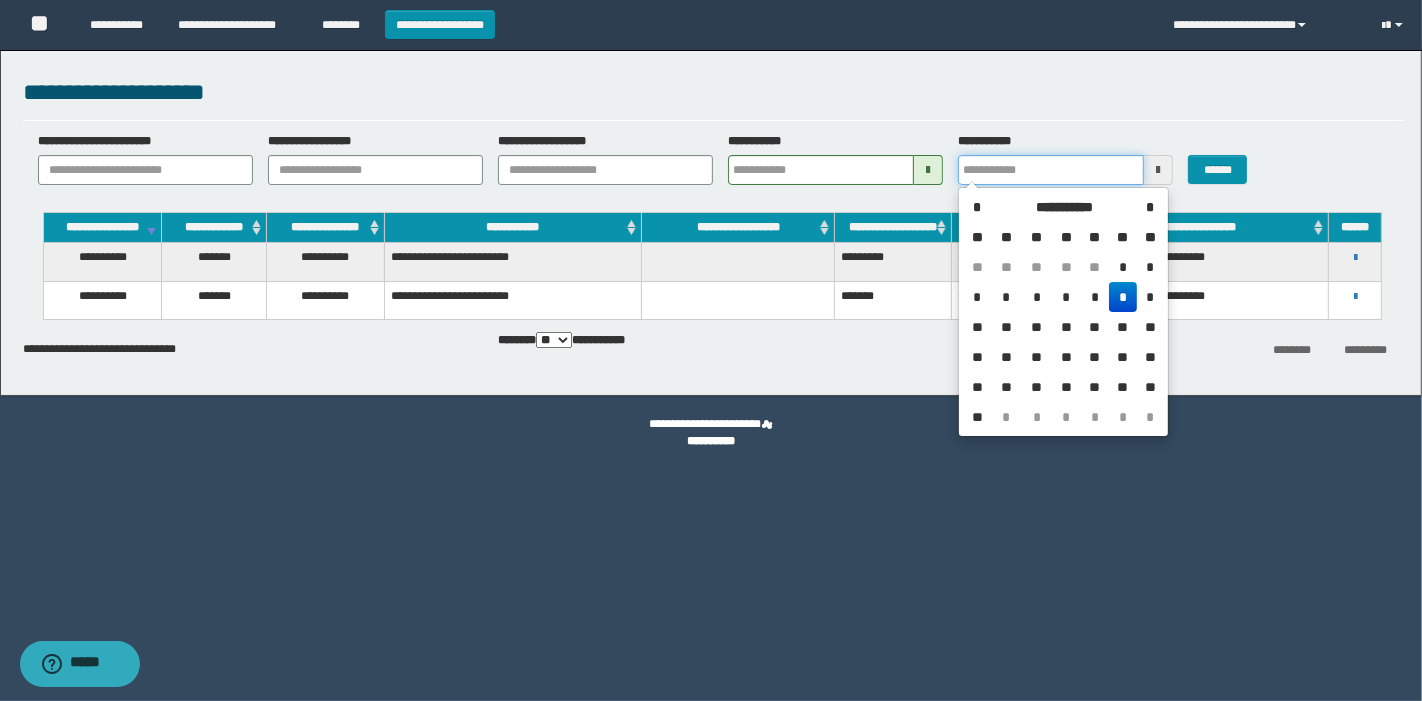 click on "**********" at bounding box center (1051, 170) 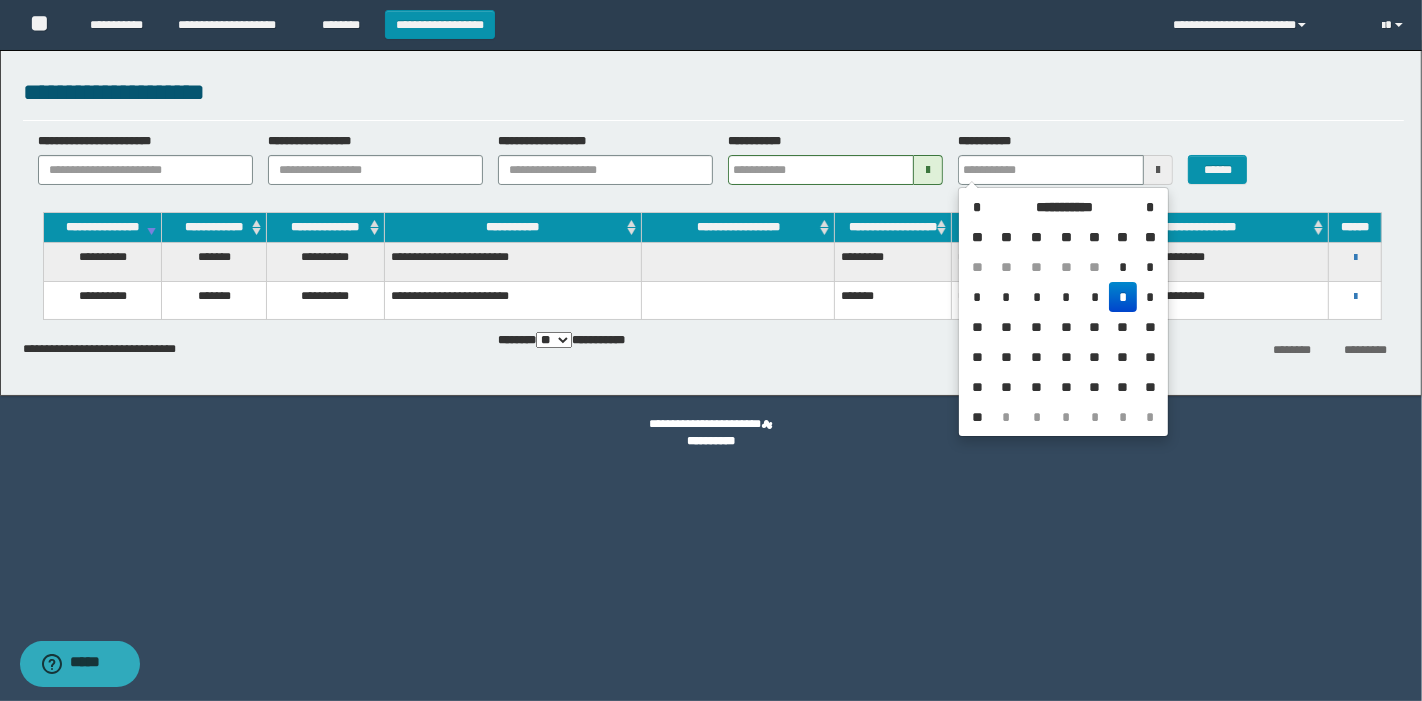 click on "*" at bounding box center (1123, 297) 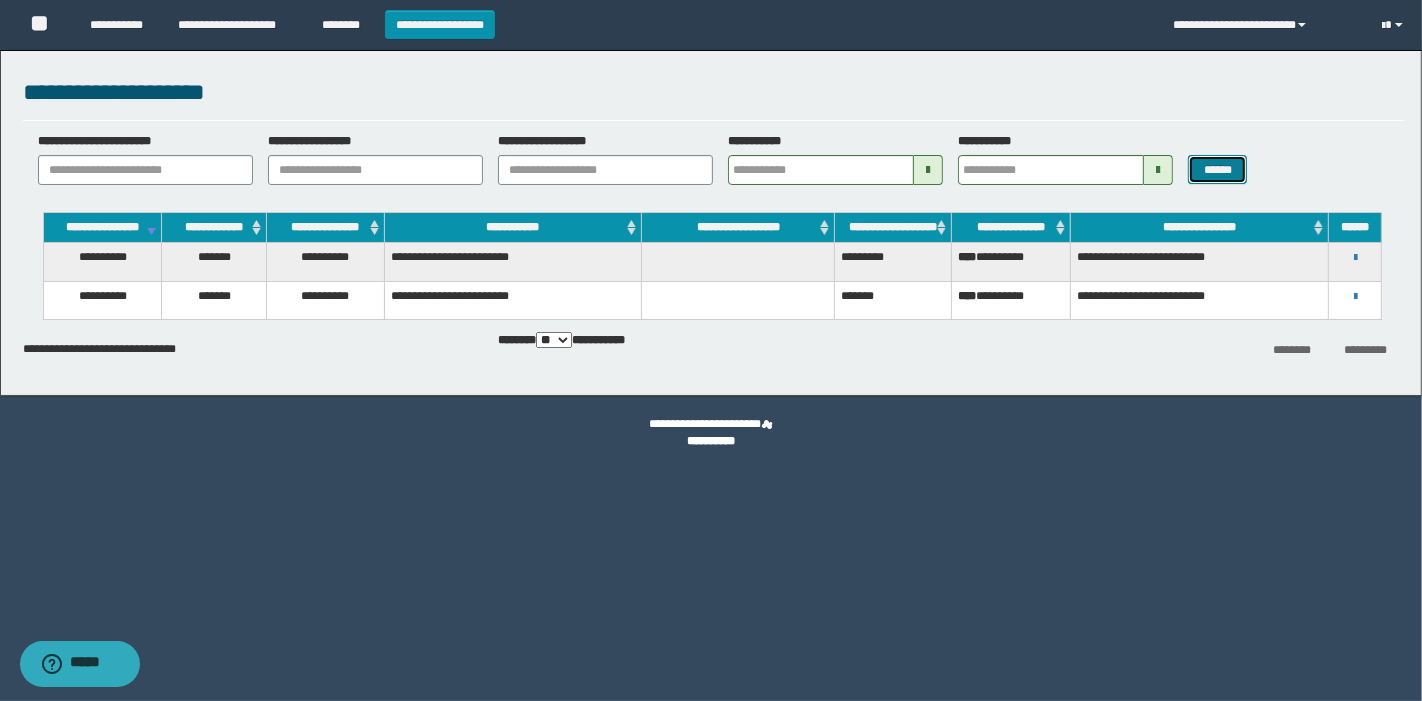 click on "******" at bounding box center [1217, 169] 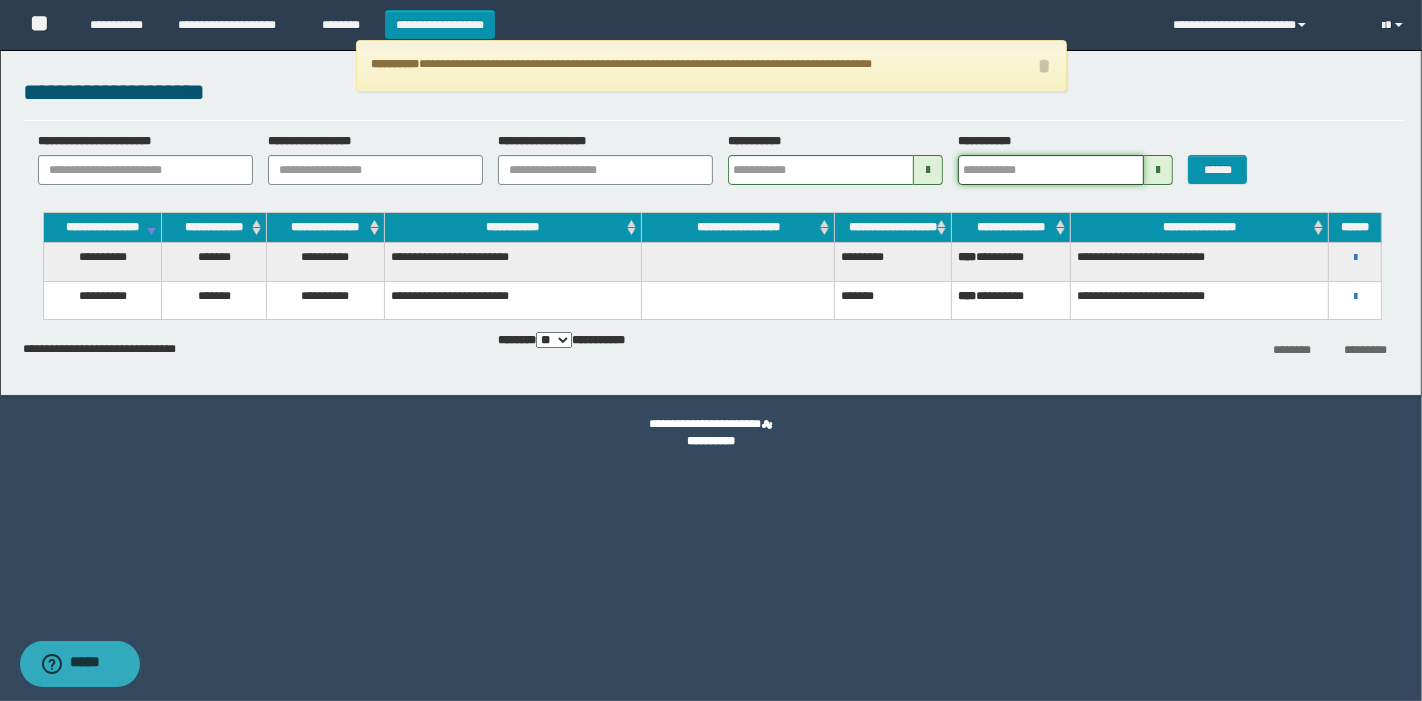 click on "**********" at bounding box center [1051, 170] 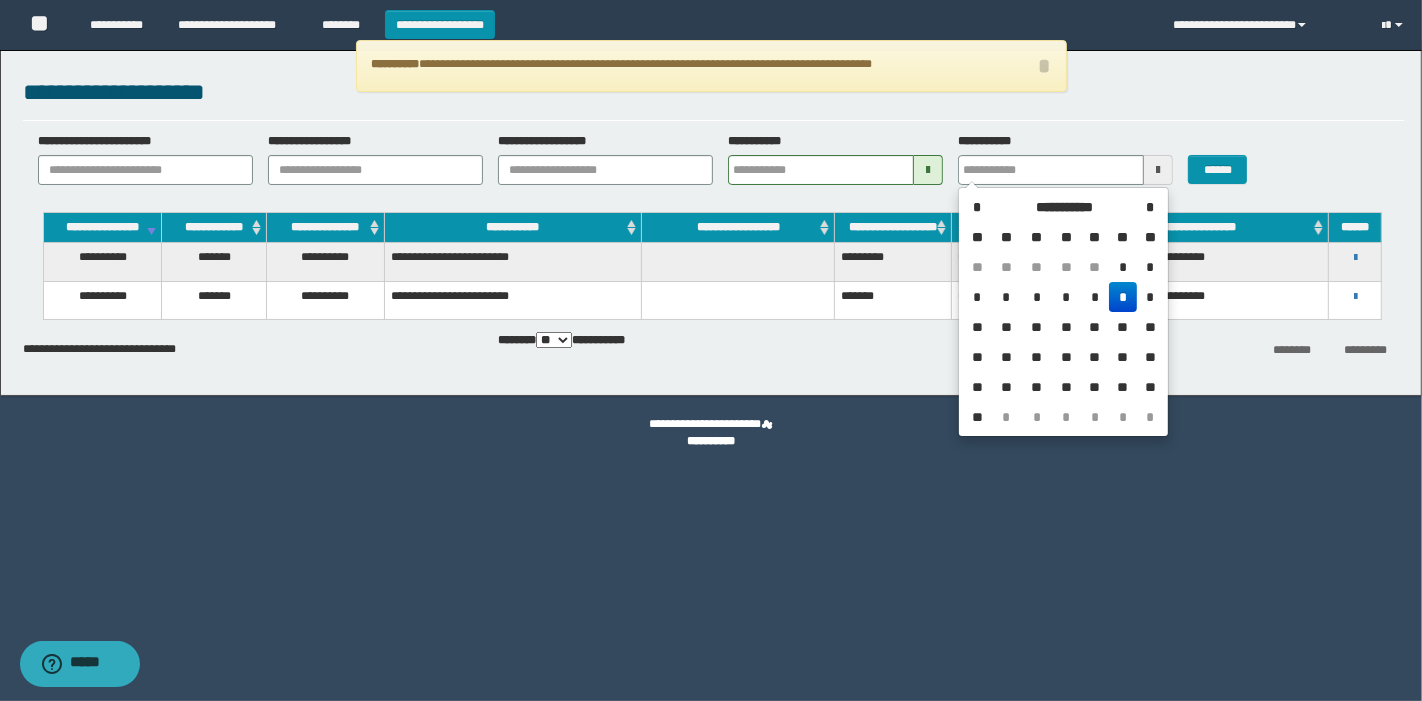 click on "*" at bounding box center [1123, 297] 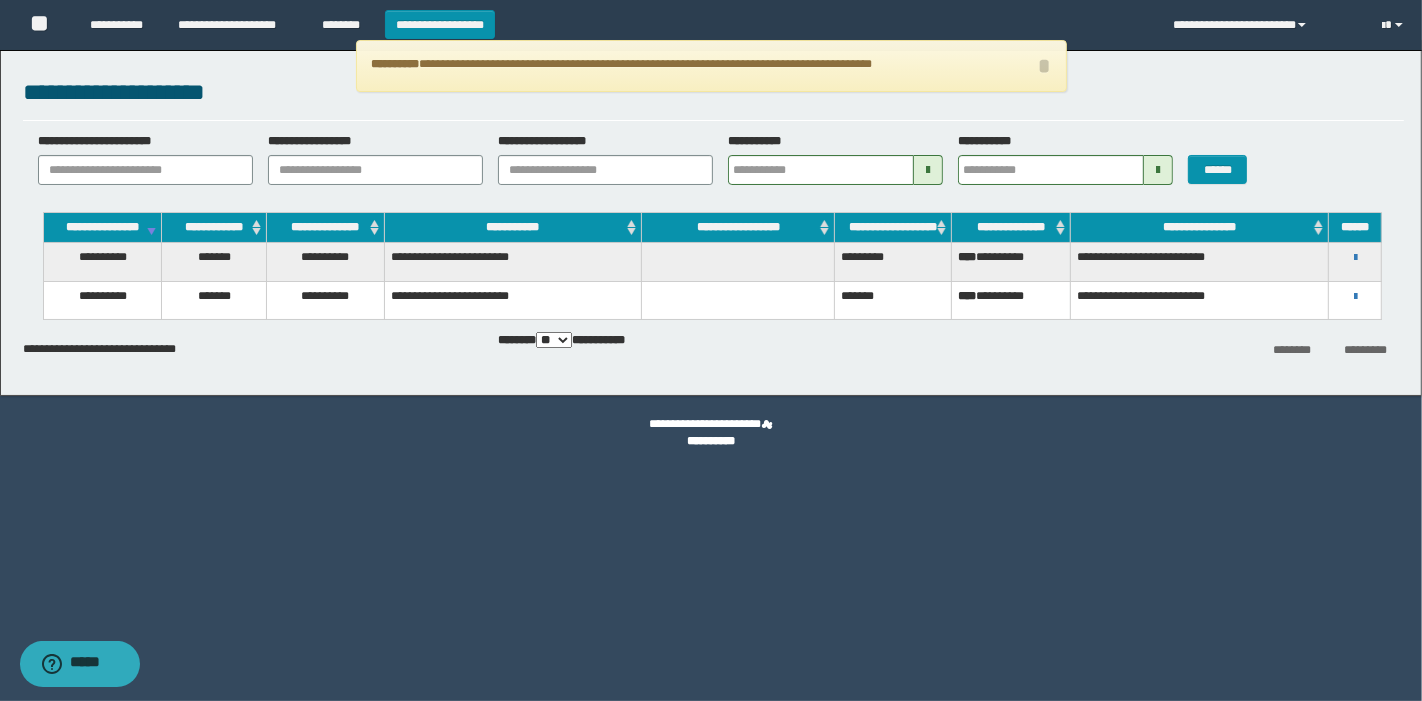 click on "**********" at bounding box center [713, 166] 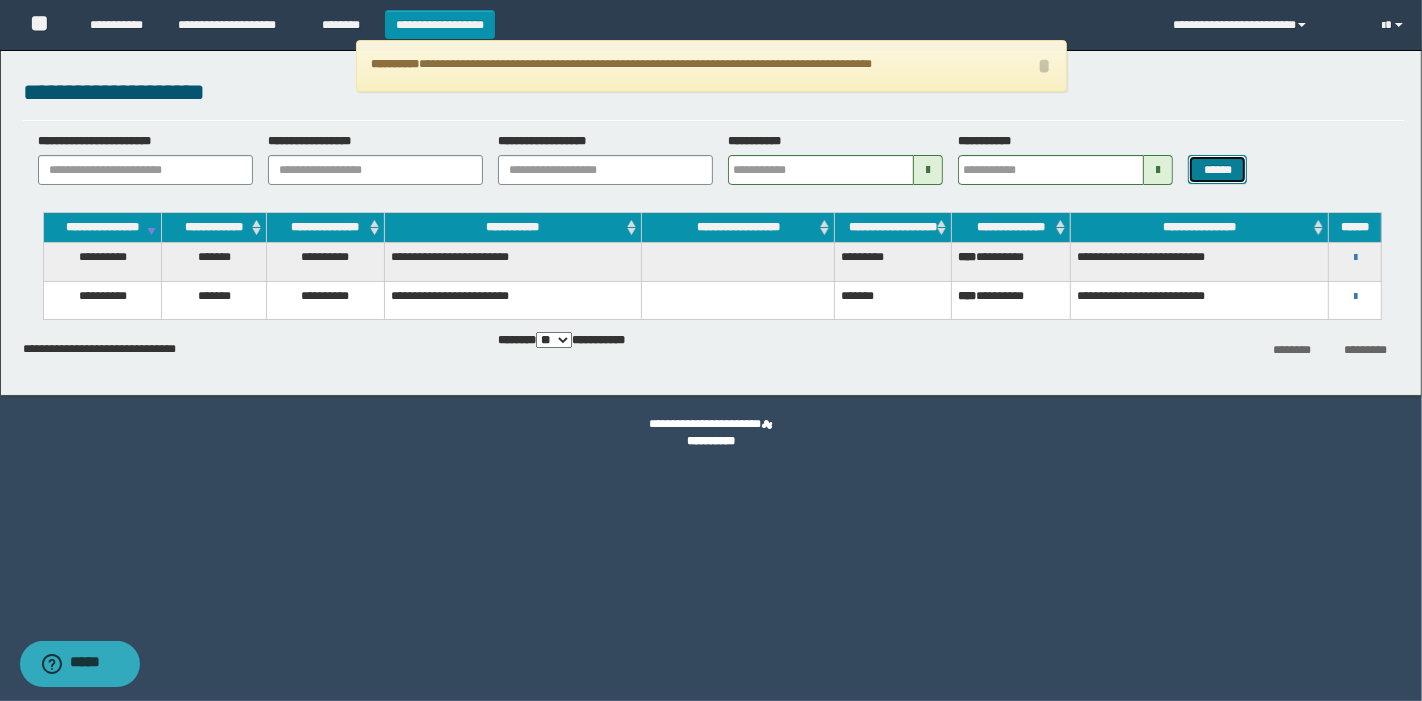 click on "******" at bounding box center (1217, 169) 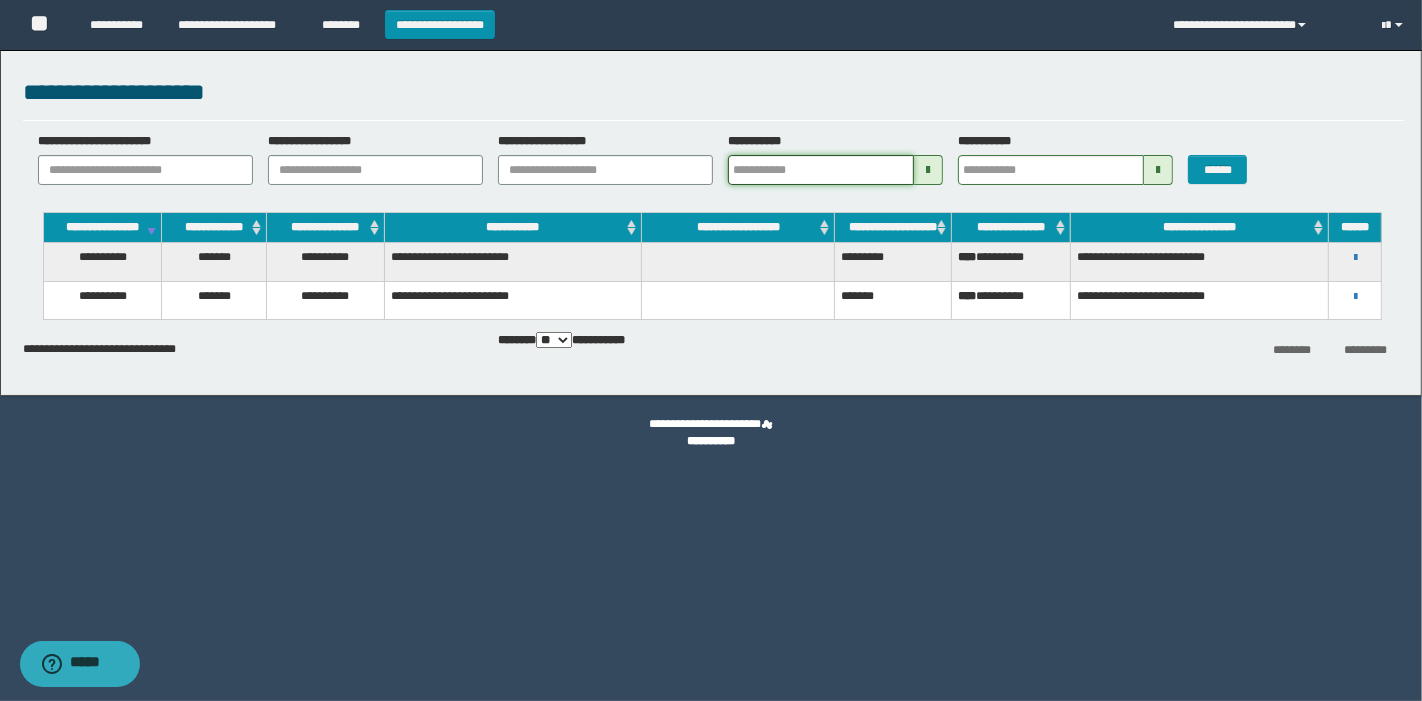click on "**********" at bounding box center [821, 170] 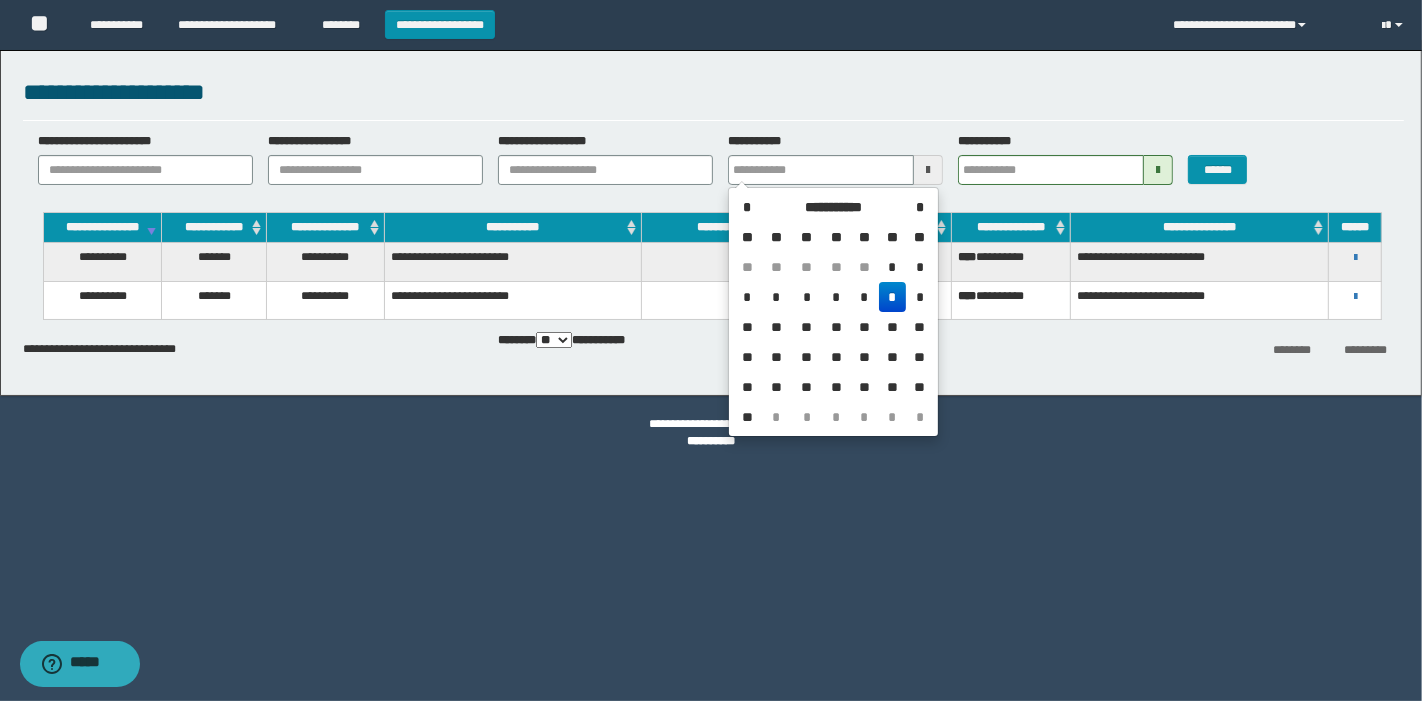 click on "*" at bounding box center (893, 297) 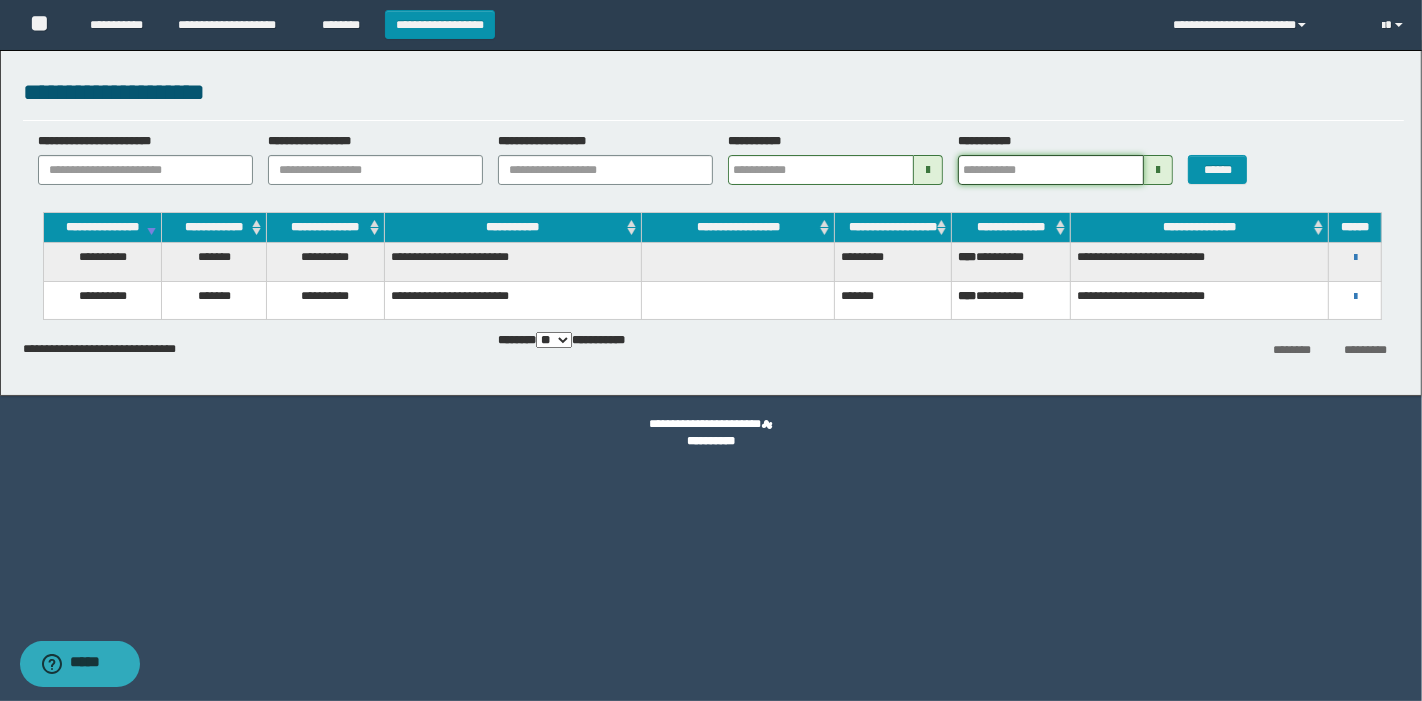 click on "**********" at bounding box center [1051, 170] 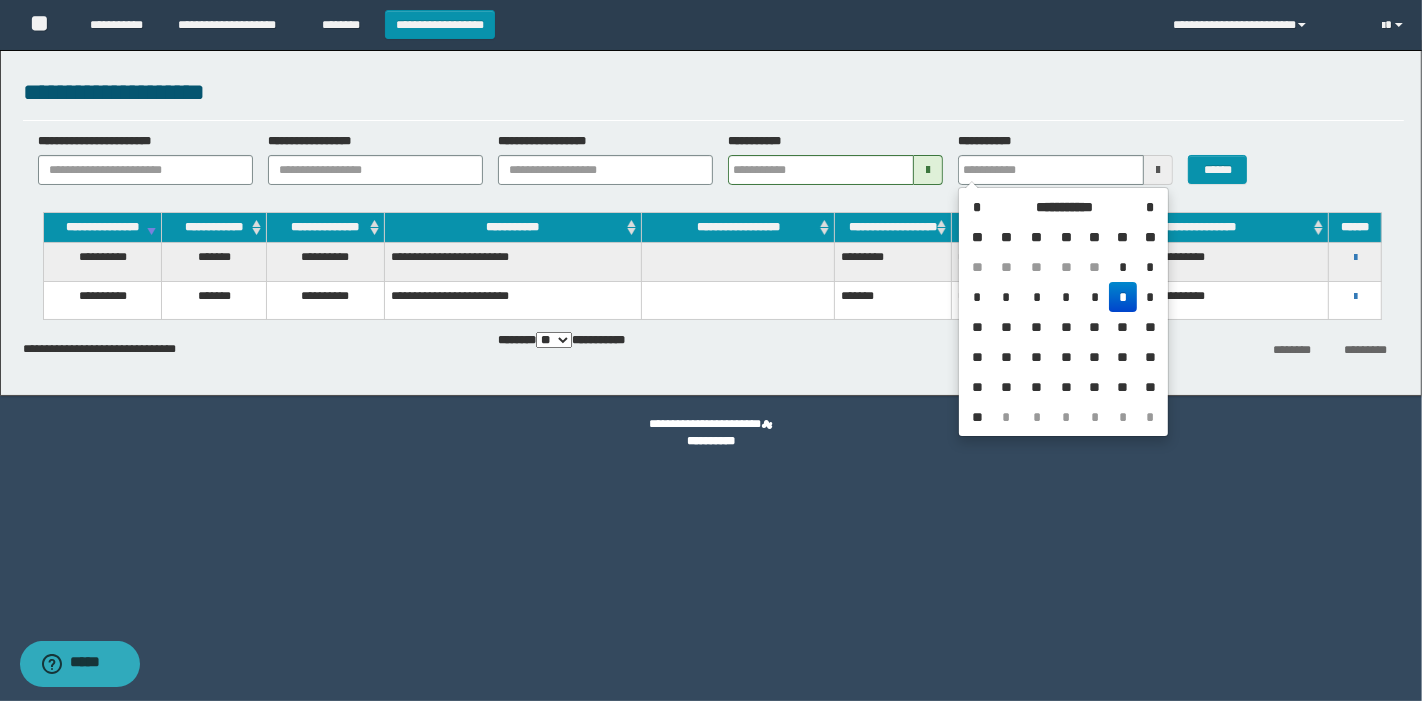 click on "*" at bounding box center [1123, 297] 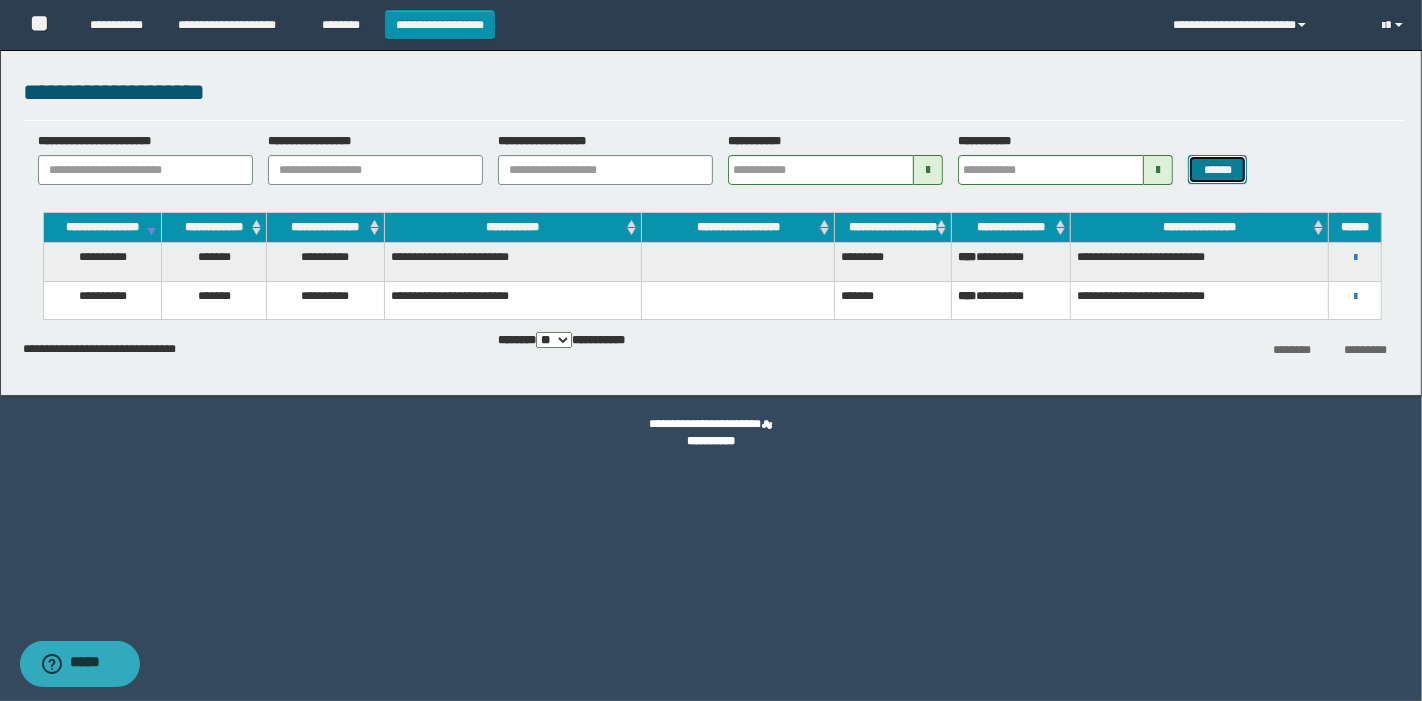 click on "******" at bounding box center (1217, 169) 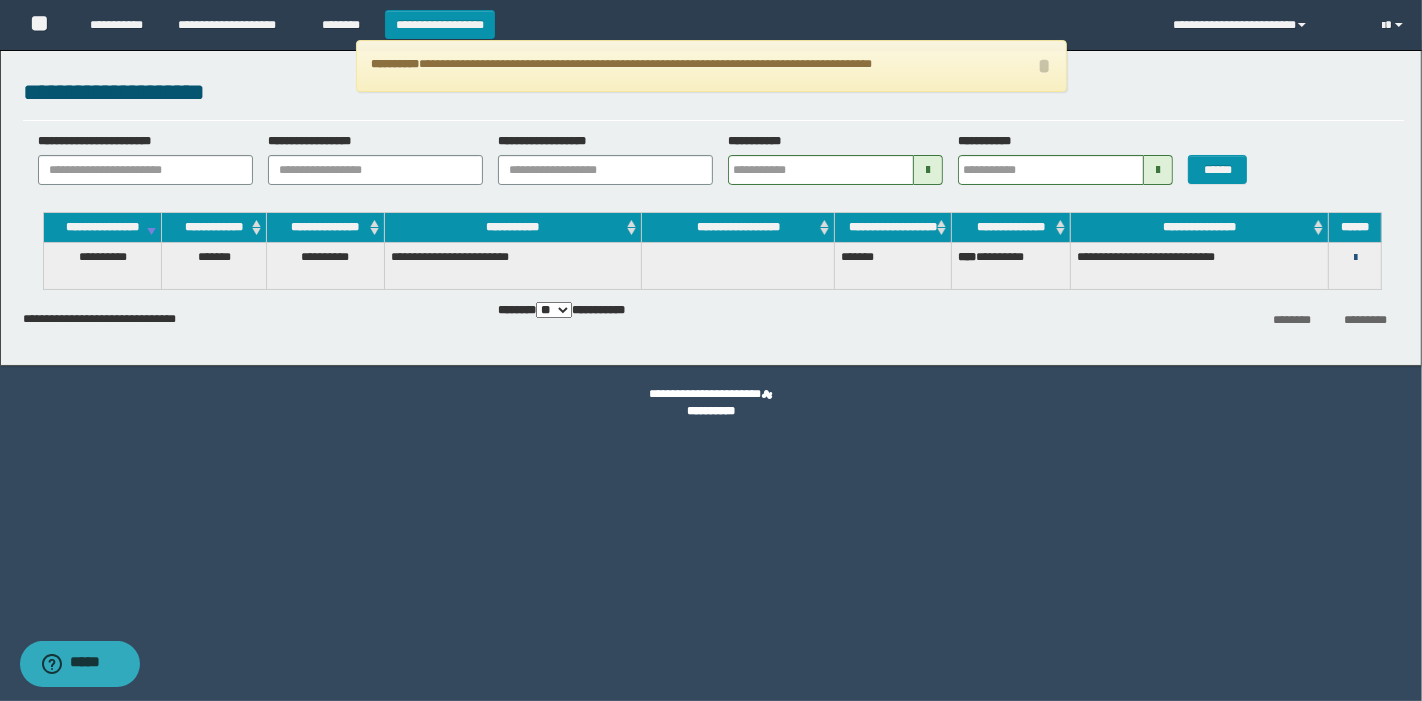 click at bounding box center [1355, 258] 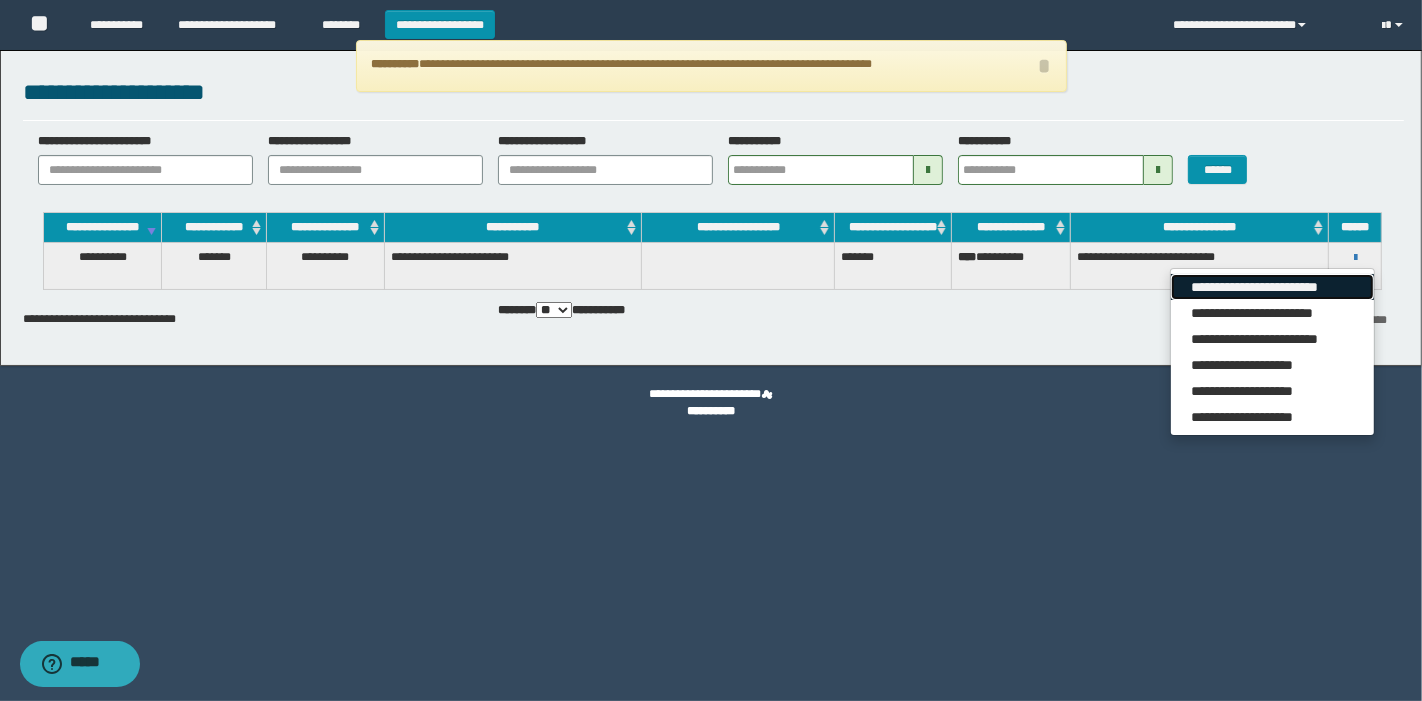 click on "**********" at bounding box center [1272, 287] 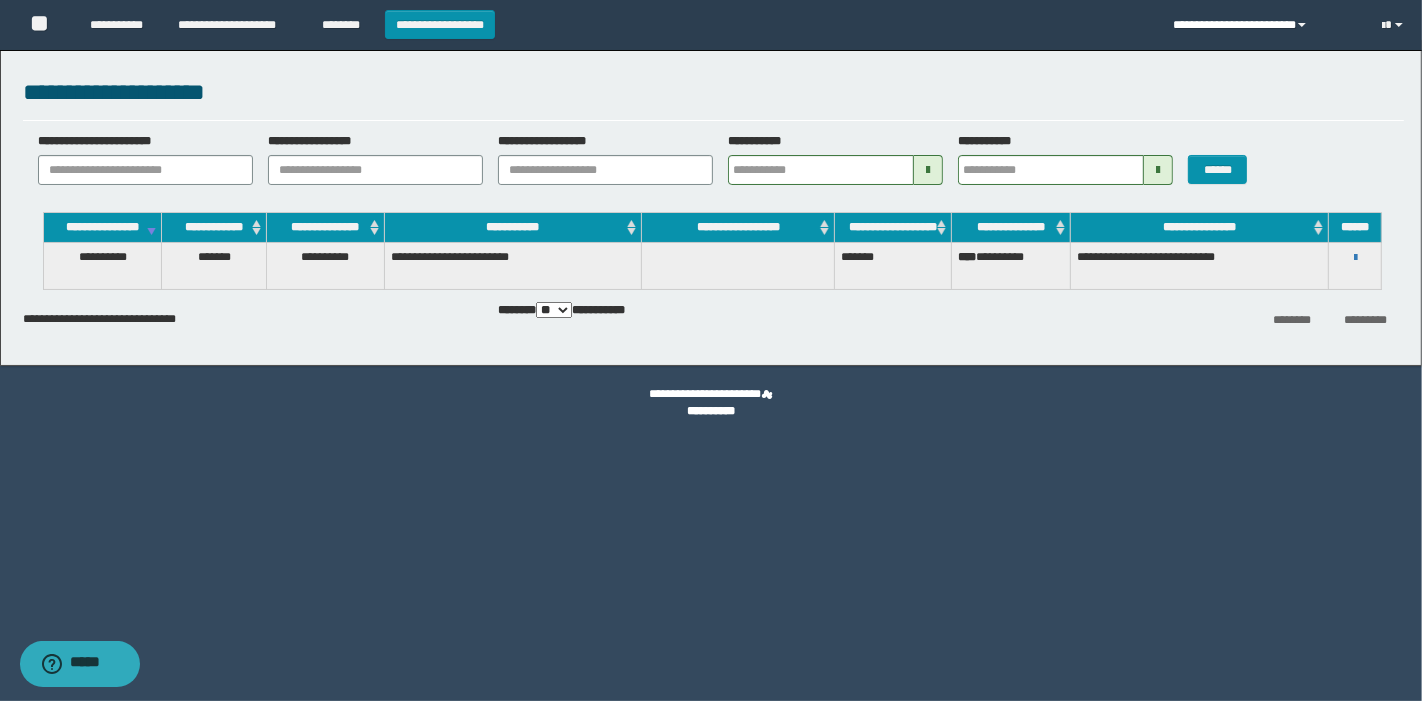 click on "**********" at bounding box center (1263, 25) 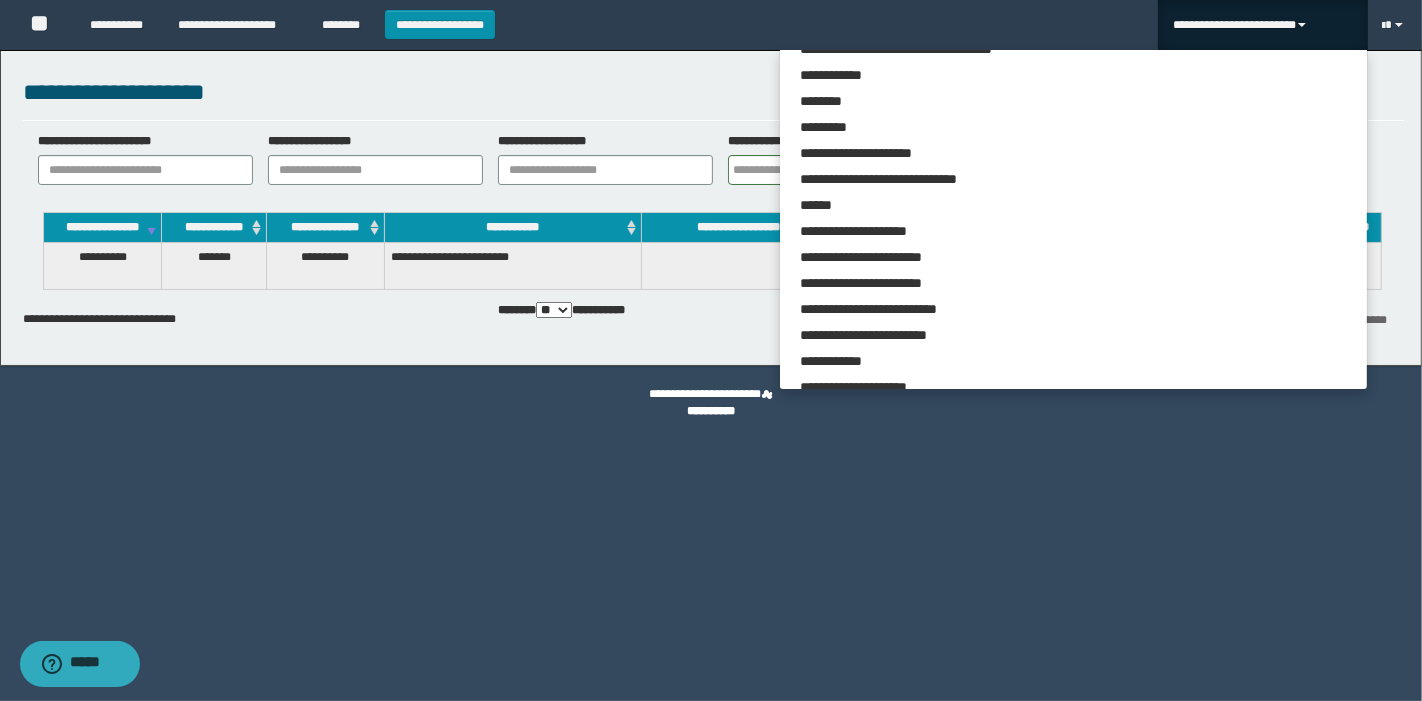 scroll, scrollTop: 1222, scrollLeft: 0, axis: vertical 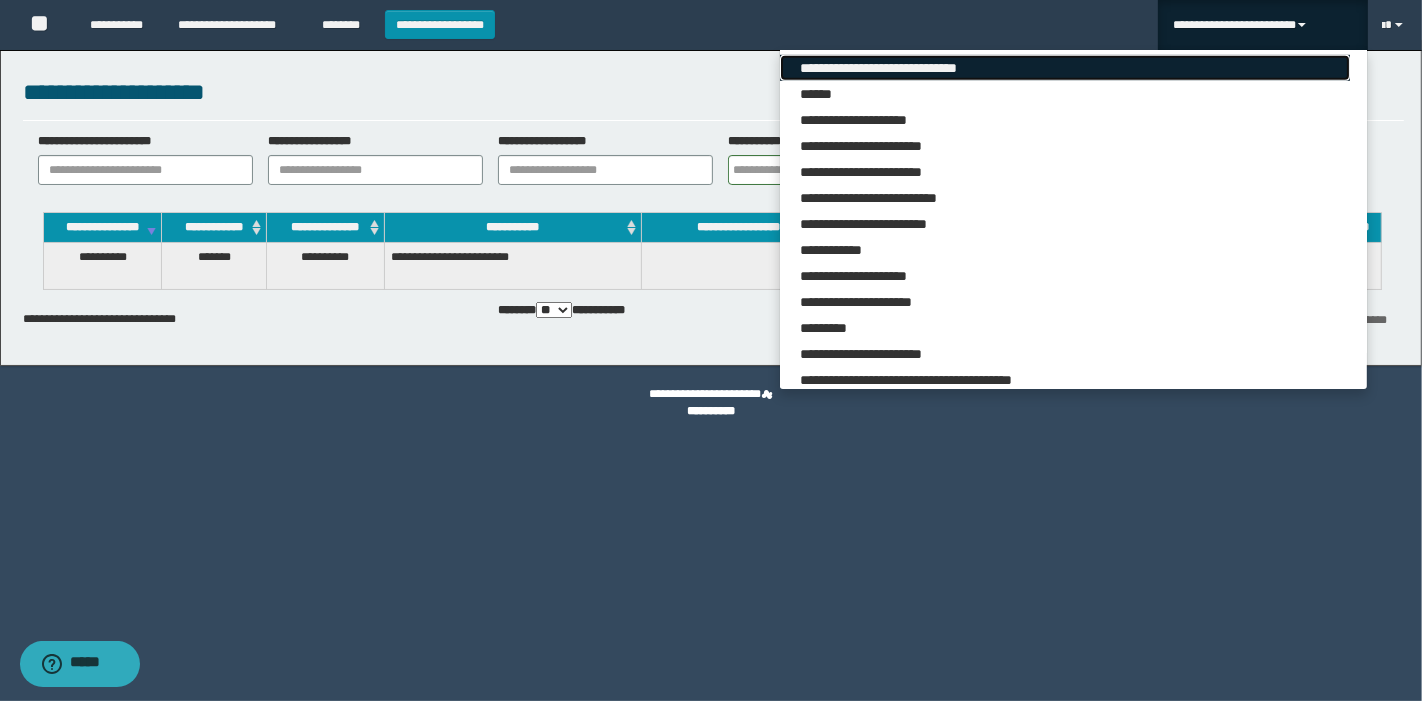click on "**********" at bounding box center (1065, 68) 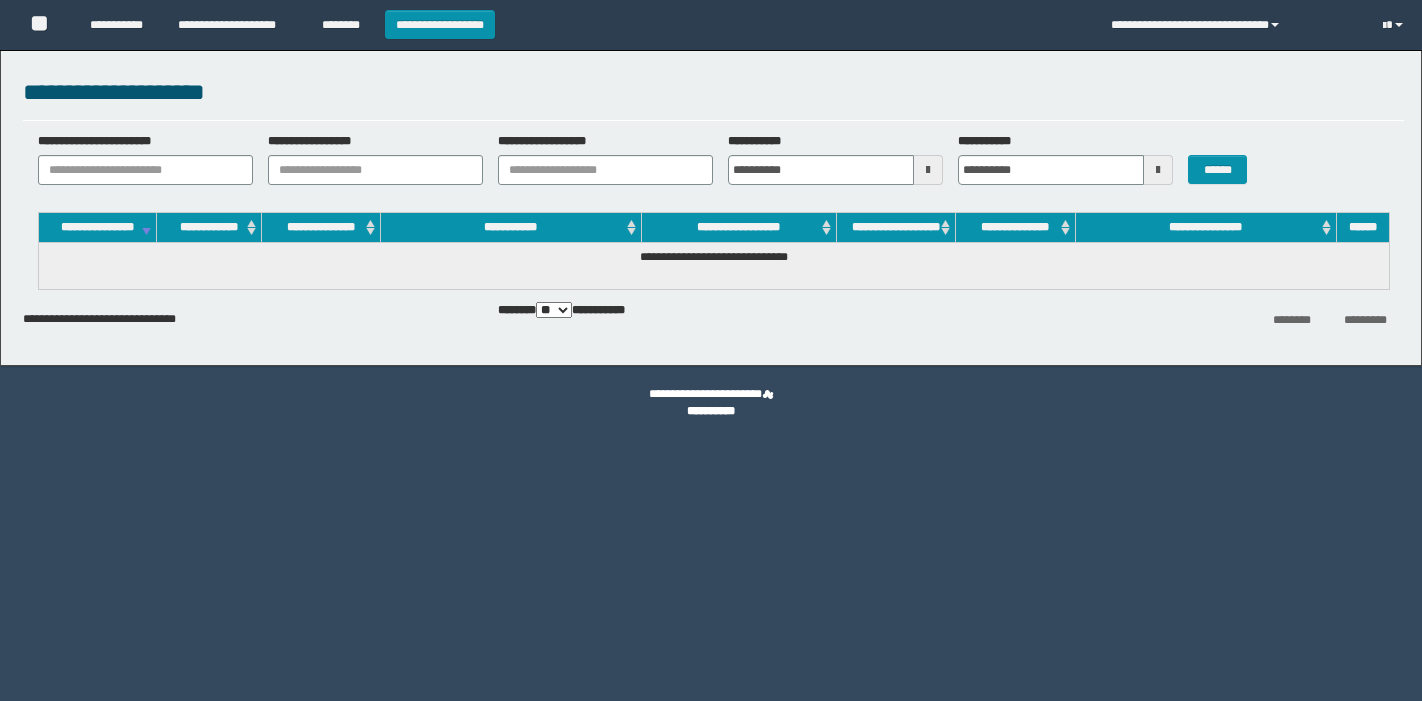 scroll, scrollTop: 0, scrollLeft: 0, axis: both 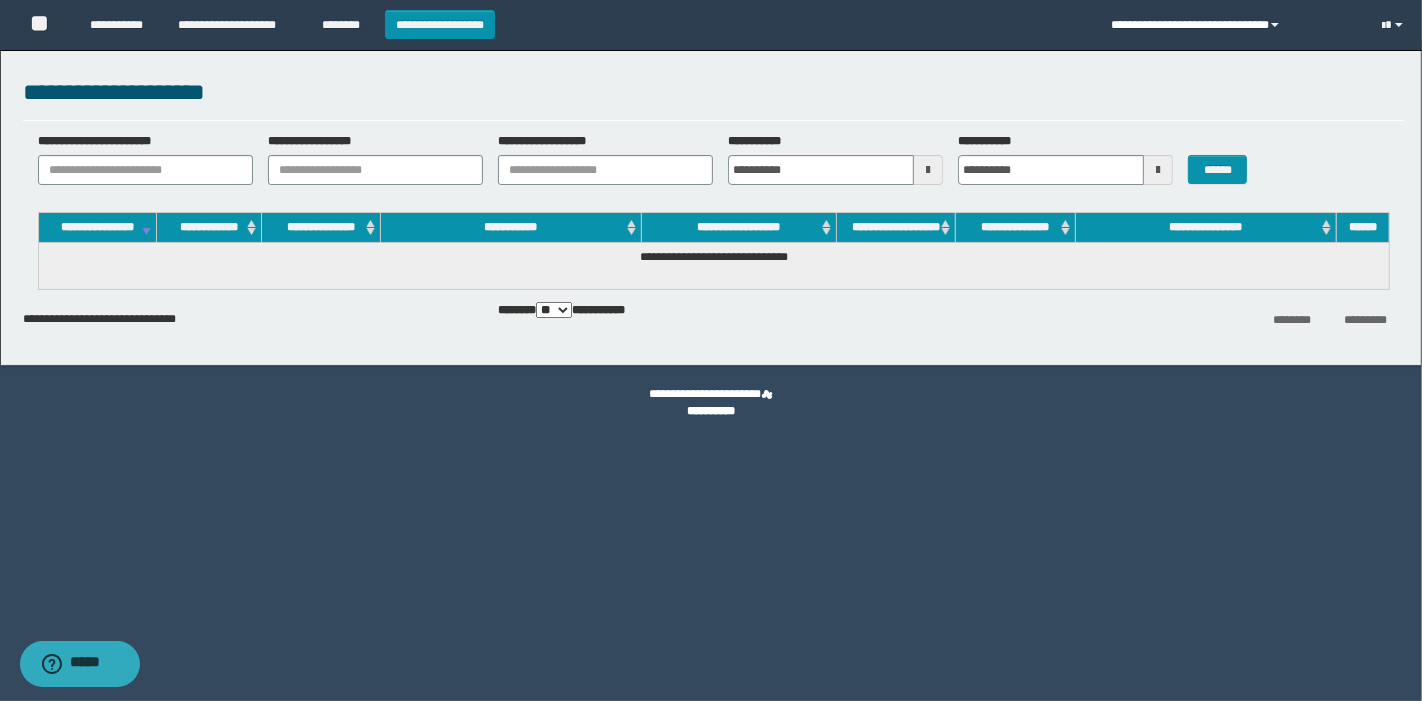 click on "**********" at bounding box center [1232, 25] 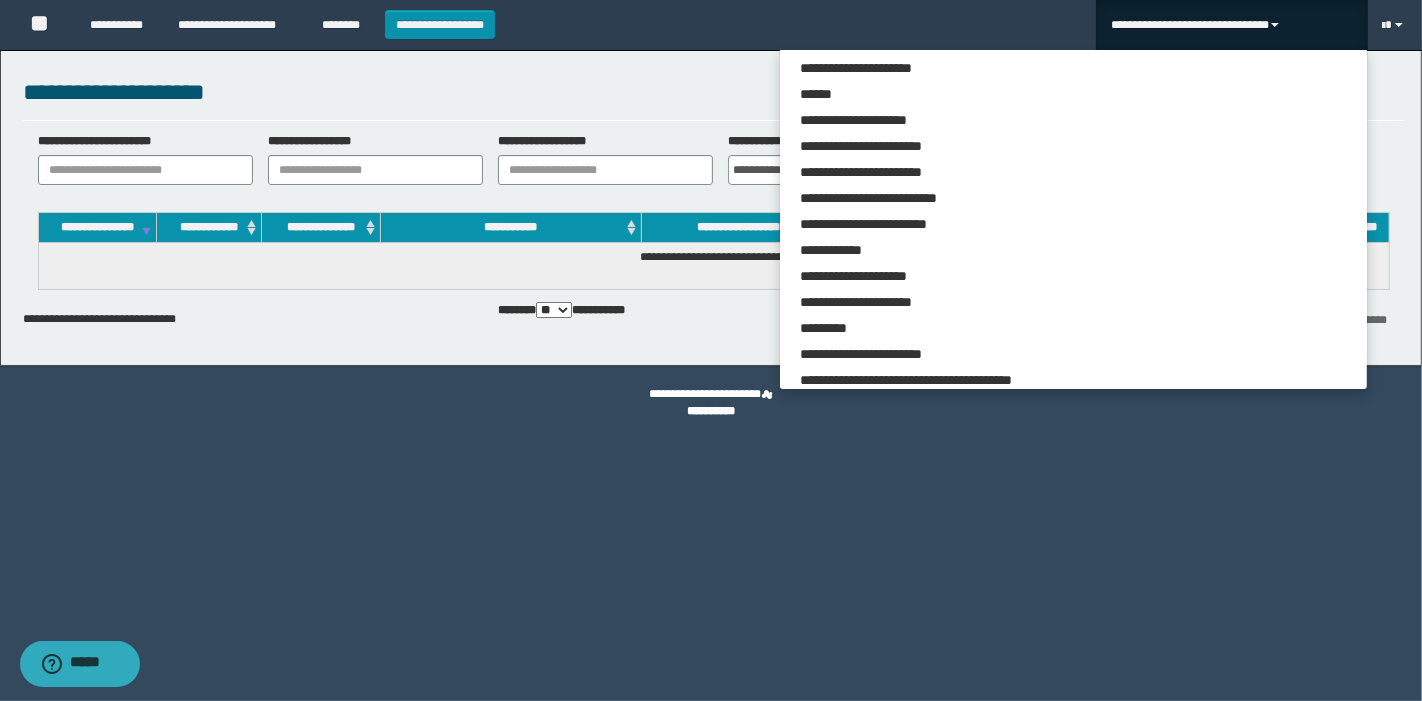 scroll, scrollTop: 1333, scrollLeft: 0, axis: vertical 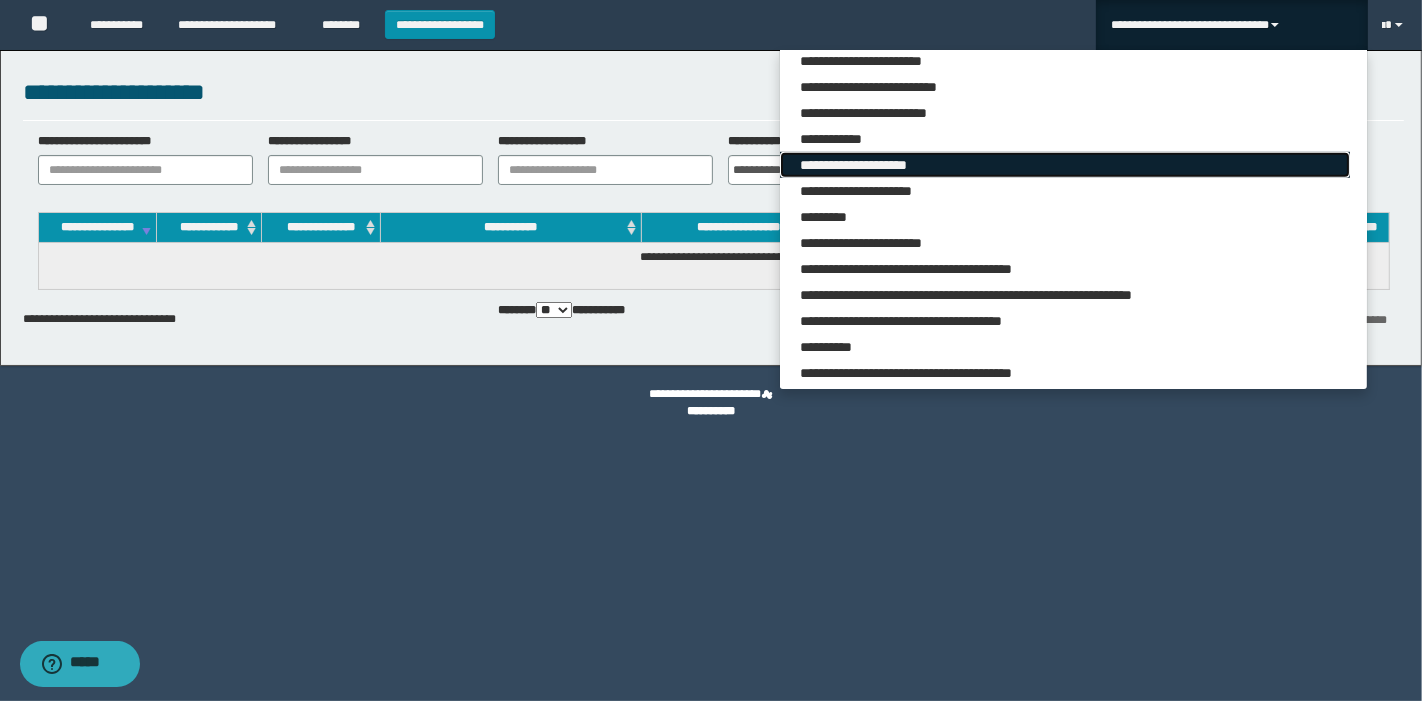 click on "**********" at bounding box center (1065, 165) 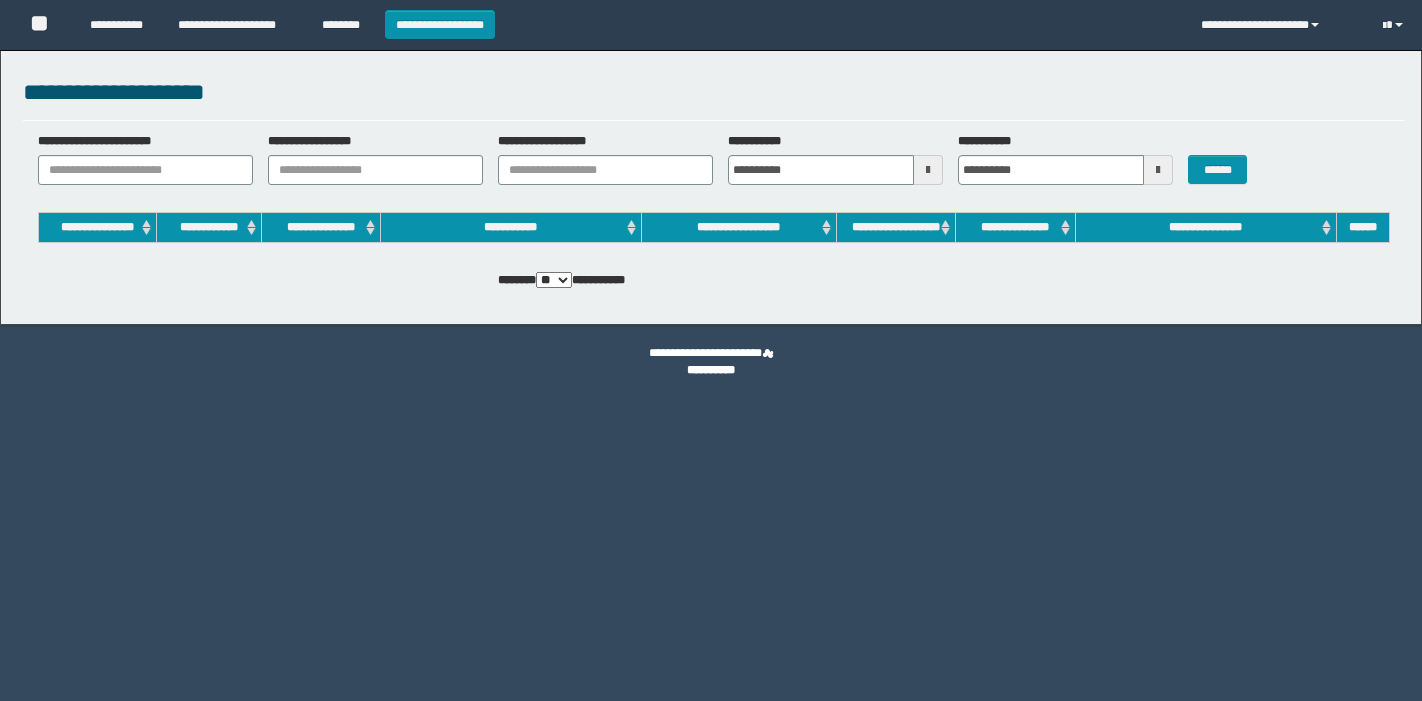 scroll, scrollTop: 0, scrollLeft: 0, axis: both 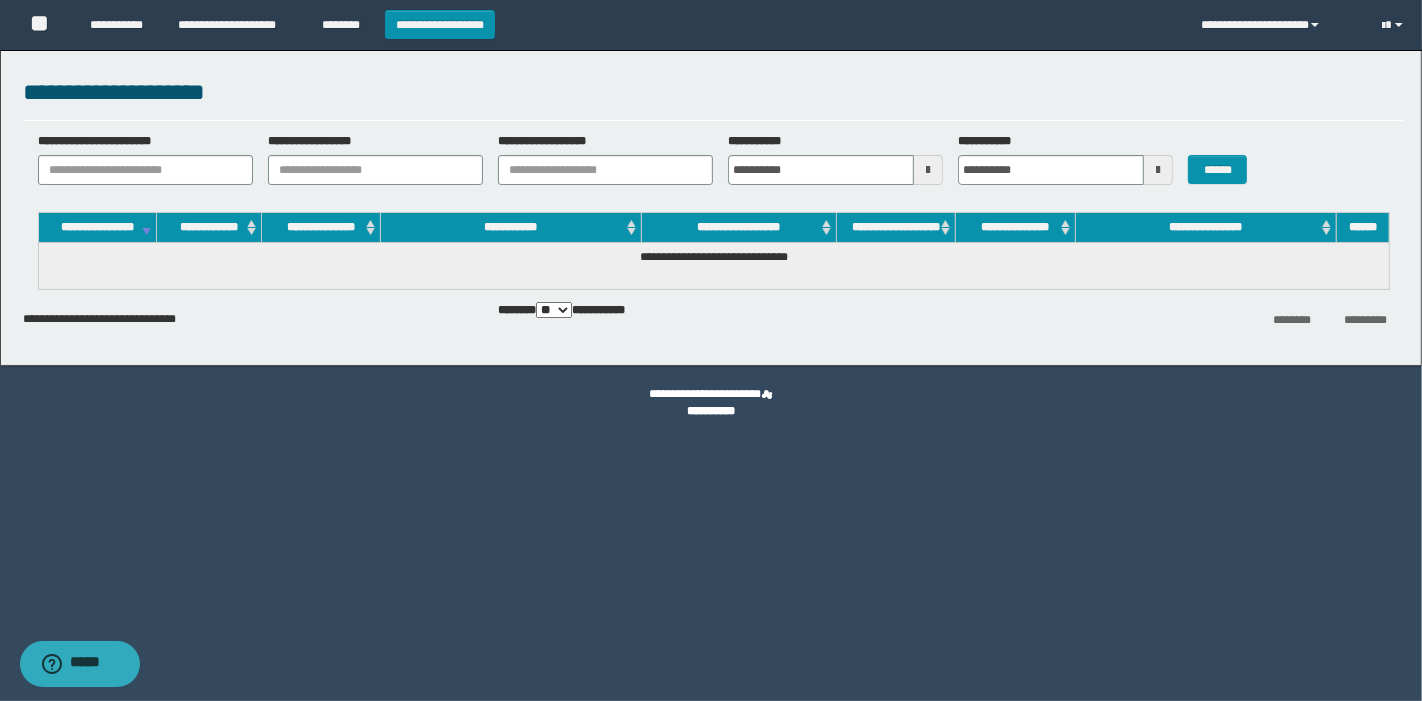 click at bounding box center (928, 170) 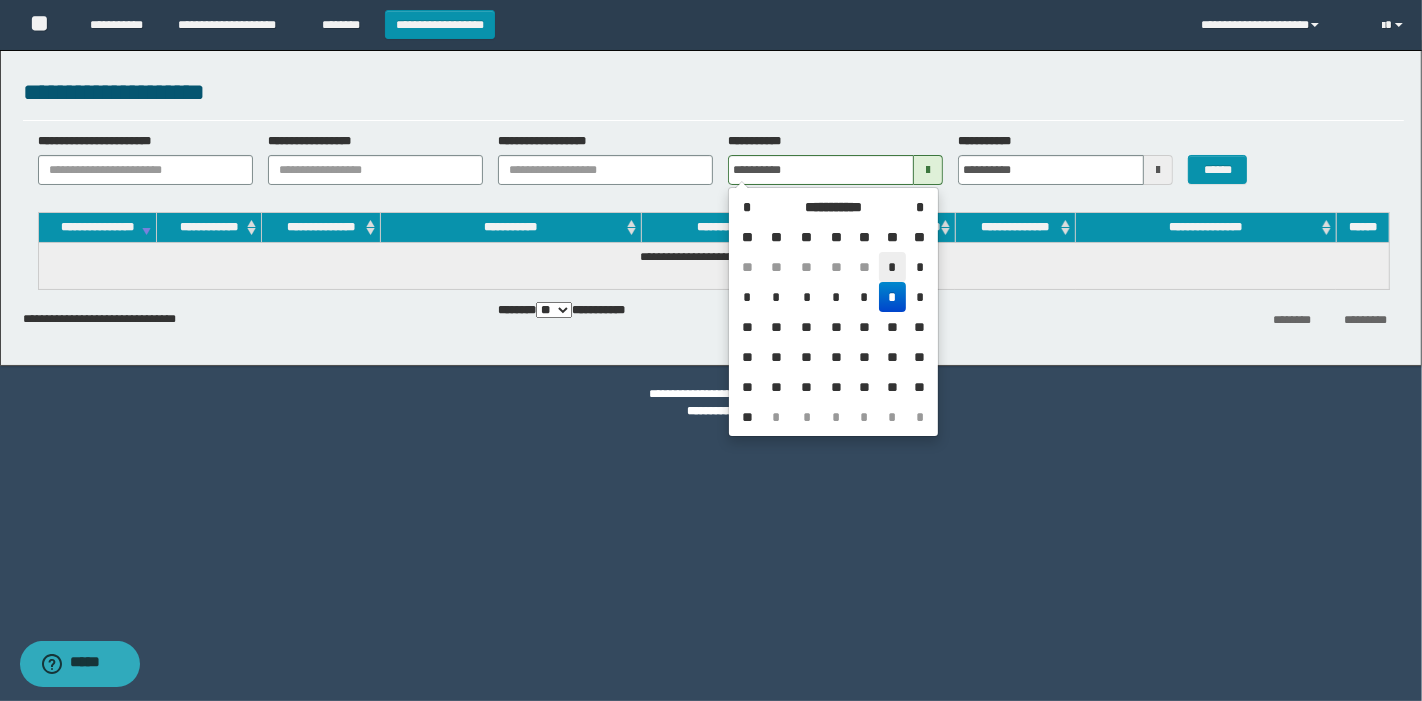 click on "*" at bounding box center [893, 267] 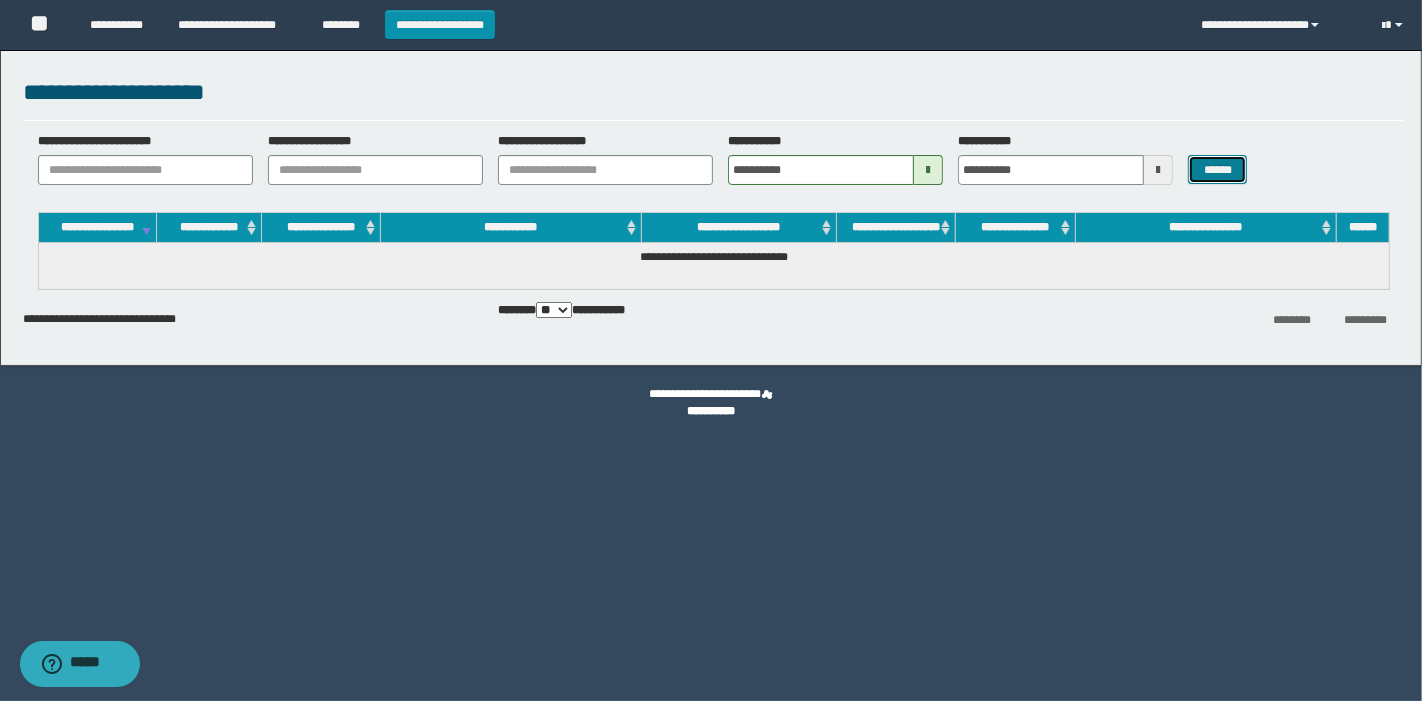 click on "******" at bounding box center (1217, 169) 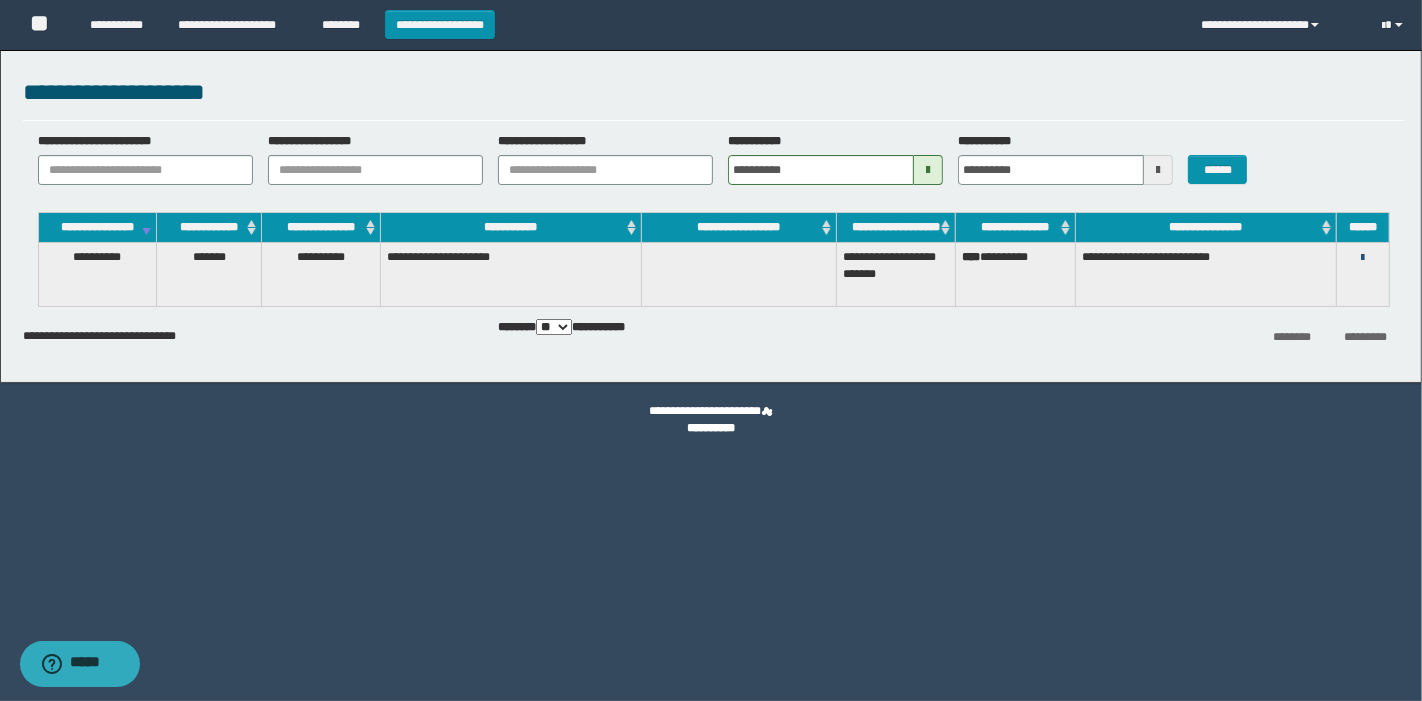 click at bounding box center [1362, 258] 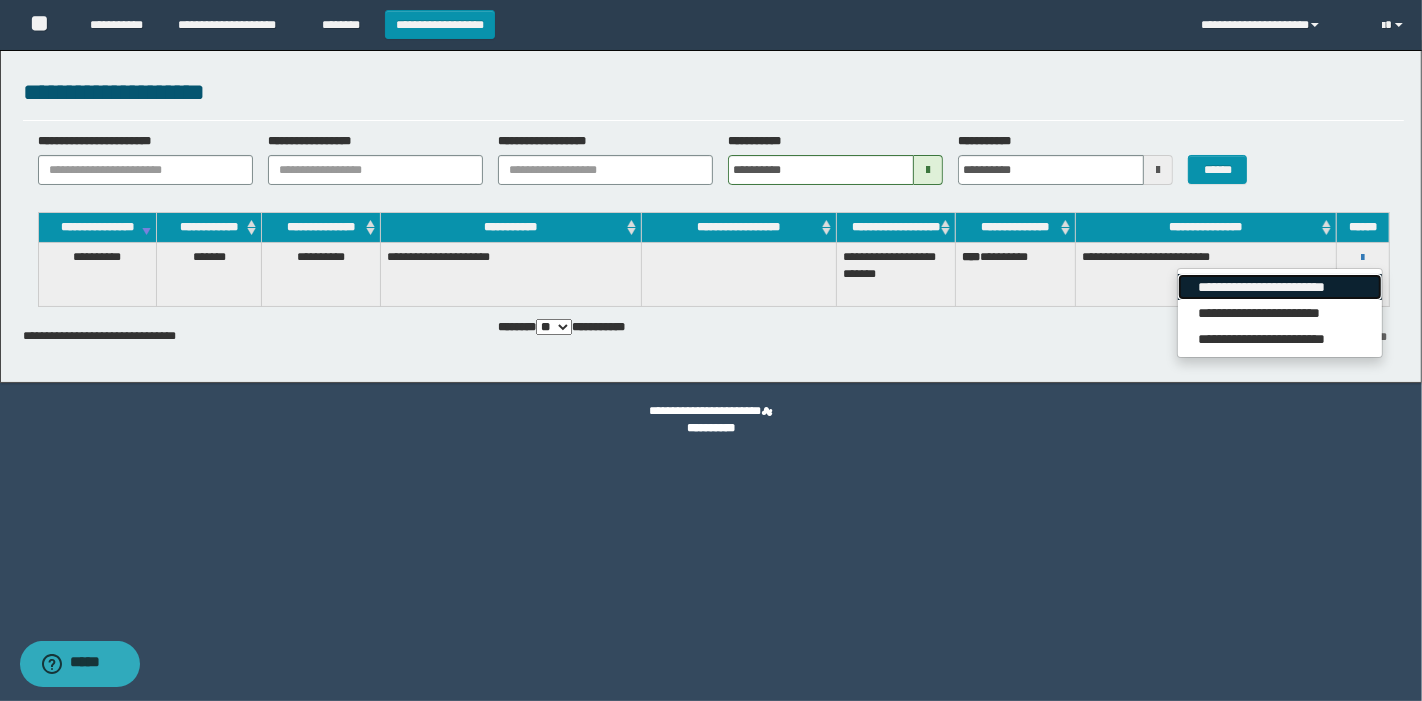 click on "**********" at bounding box center [1279, 287] 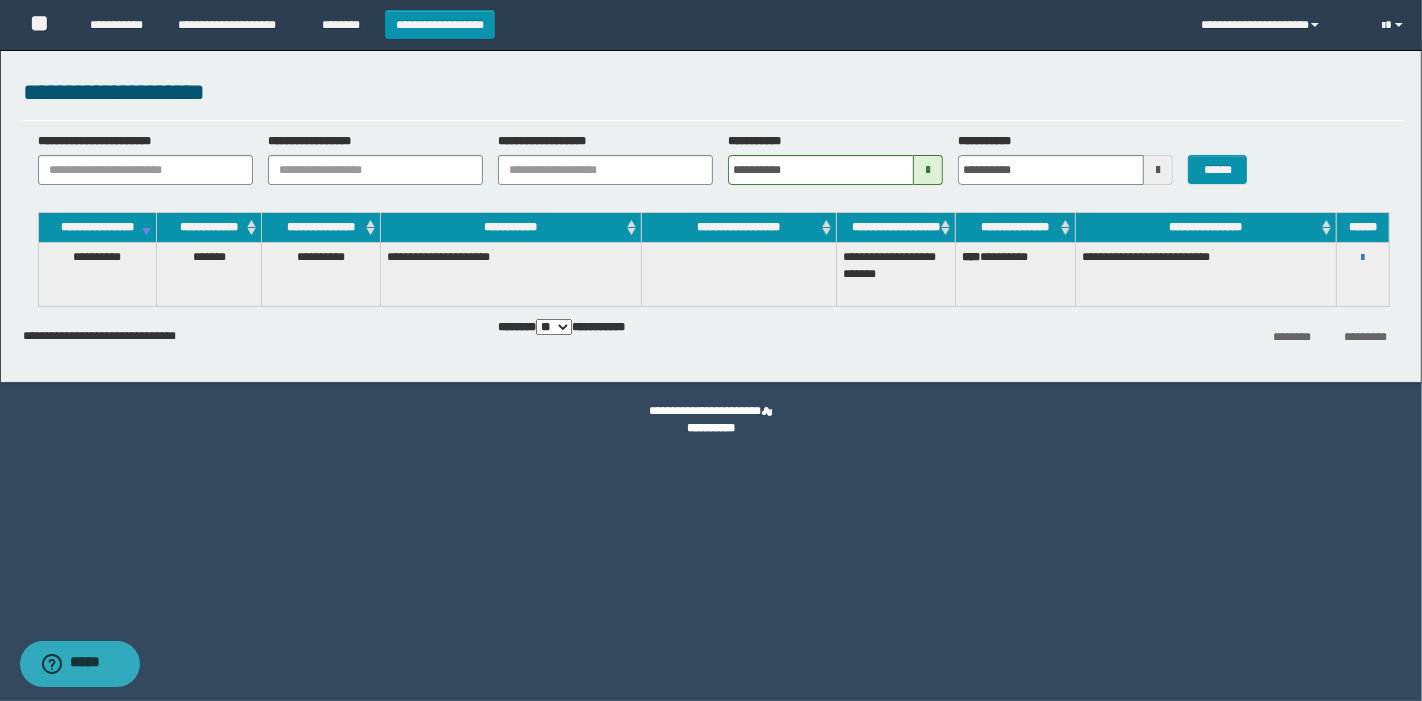 click on "**********" at bounding box center [1363, 257] 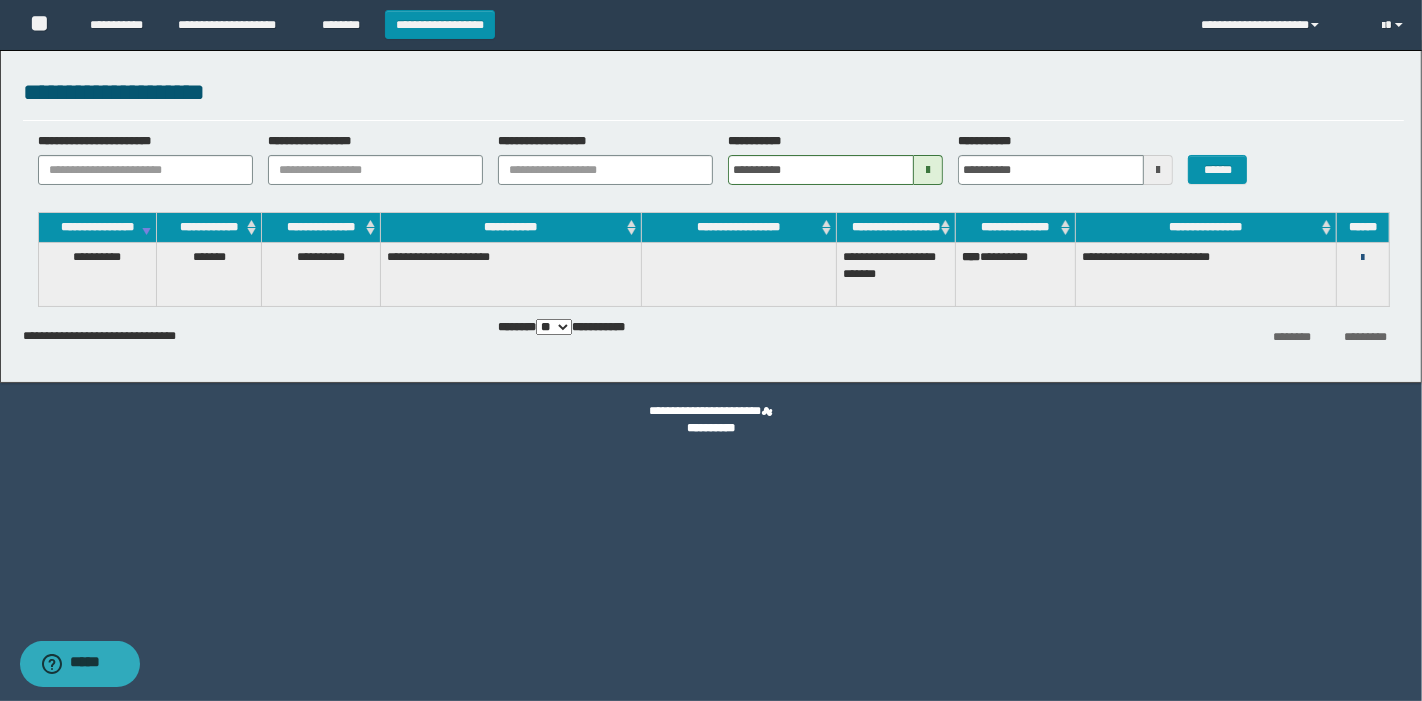 click at bounding box center (1362, 258) 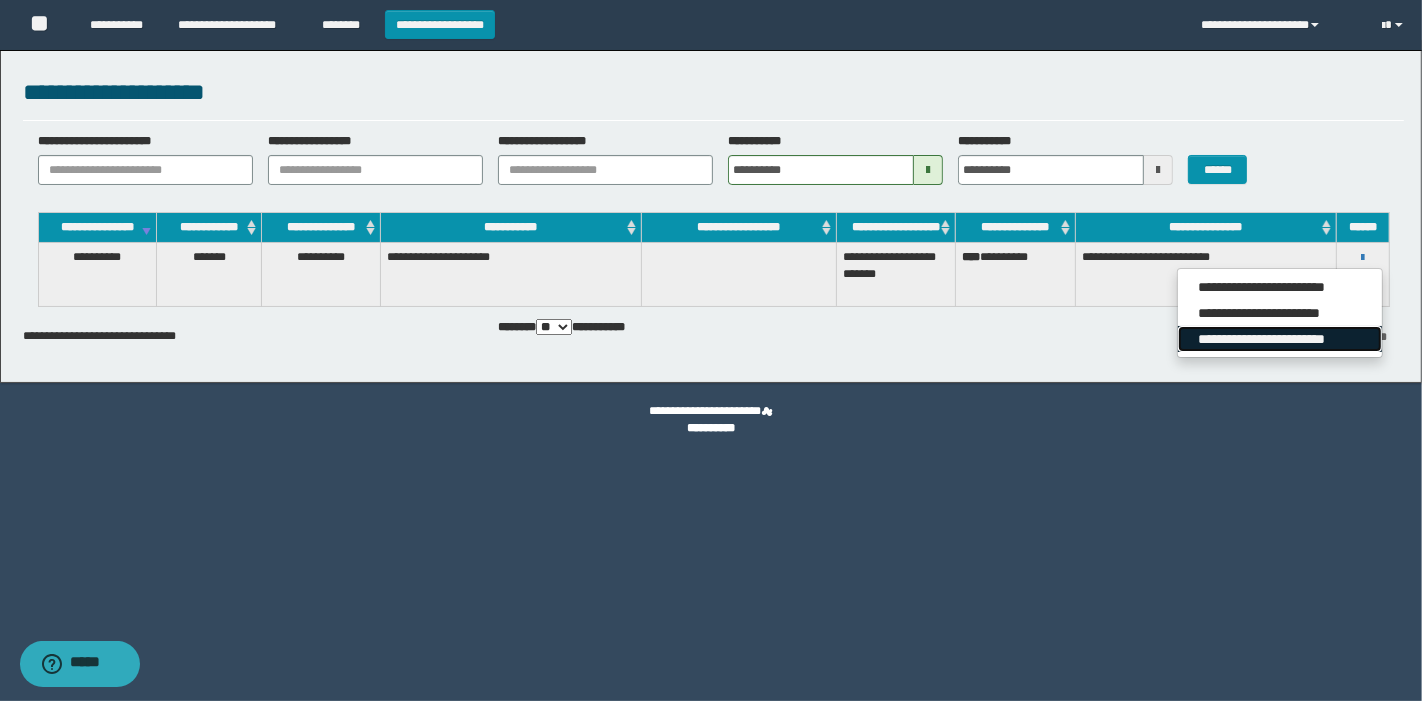 click on "**********" at bounding box center (1279, 339) 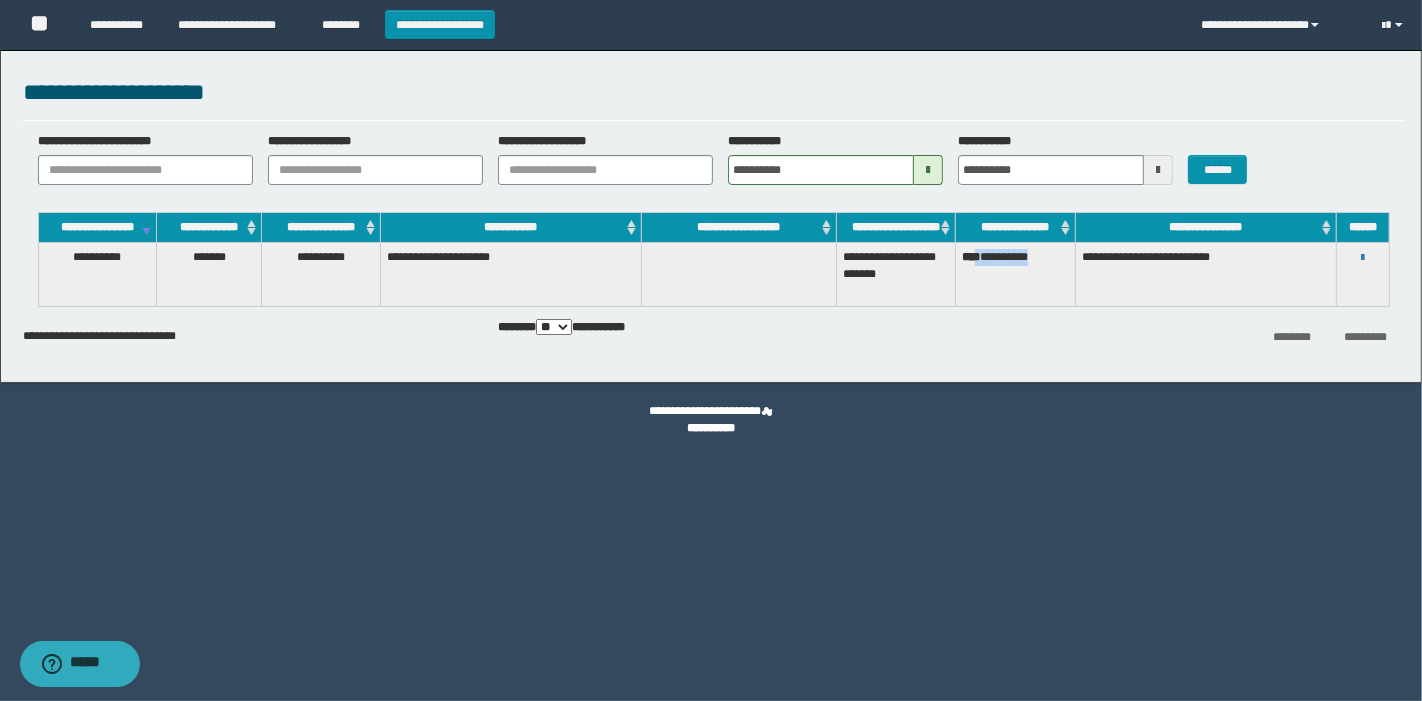 drag, startPoint x: 1056, startPoint y: 273, endPoint x: 983, endPoint y: 263, distance: 73.68175 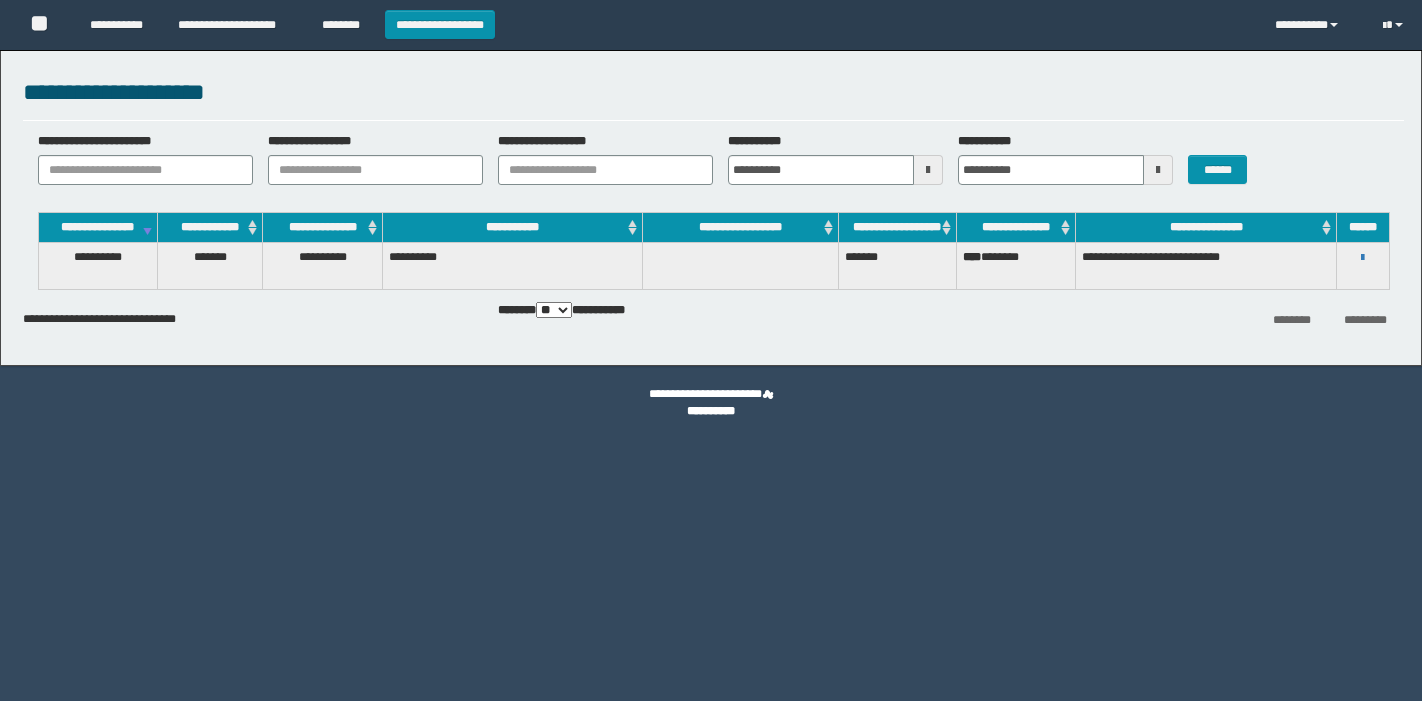 scroll, scrollTop: 0, scrollLeft: 0, axis: both 